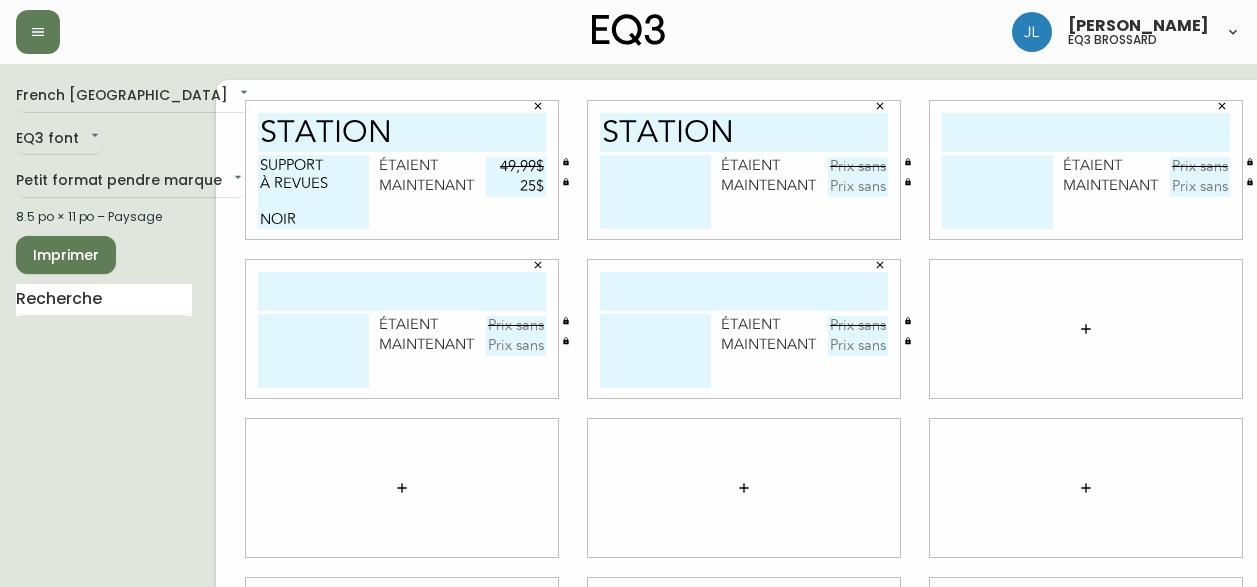 scroll, scrollTop: 0, scrollLeft: 0, axis: both 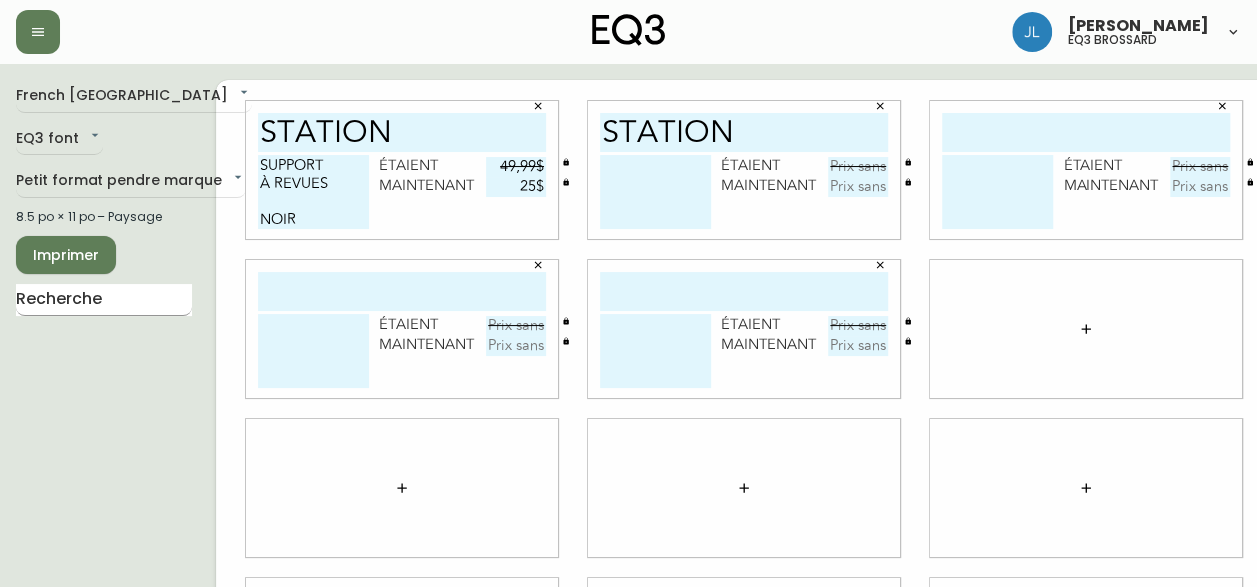 click at bounding box center [104, 300] 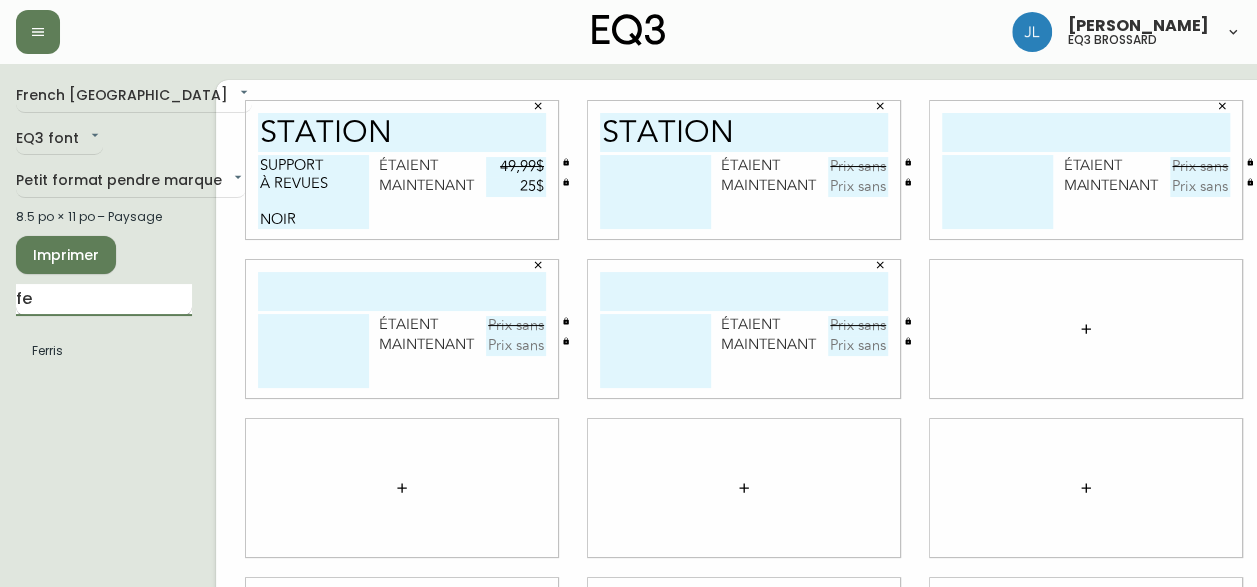 type on "f" 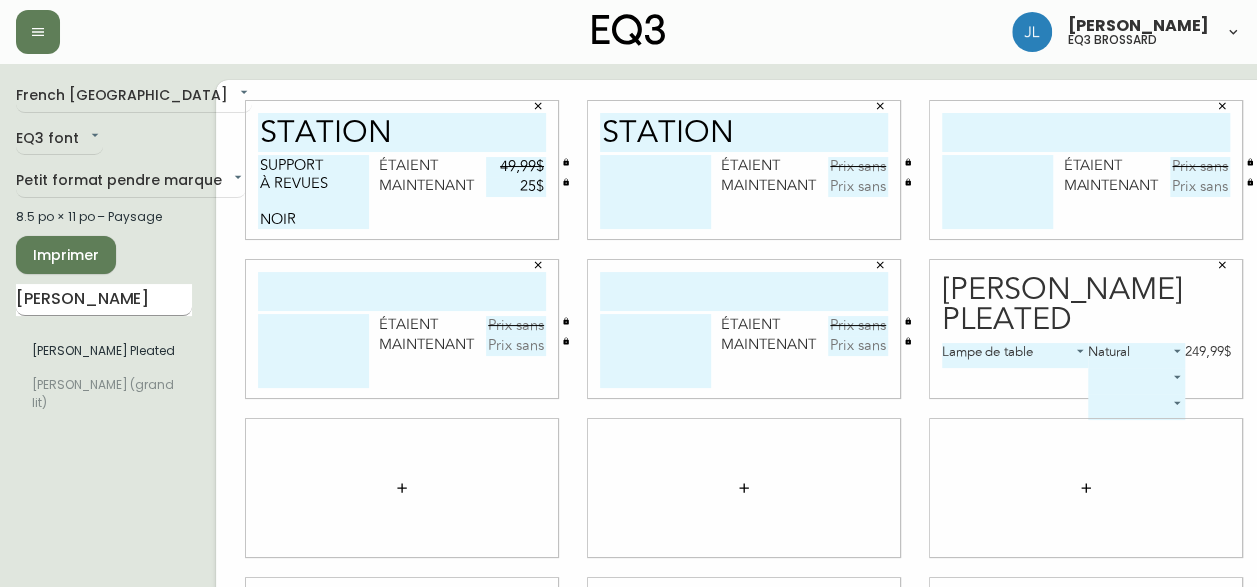 click on "[PERSON_NAME]" at bounding box center (104, 300) 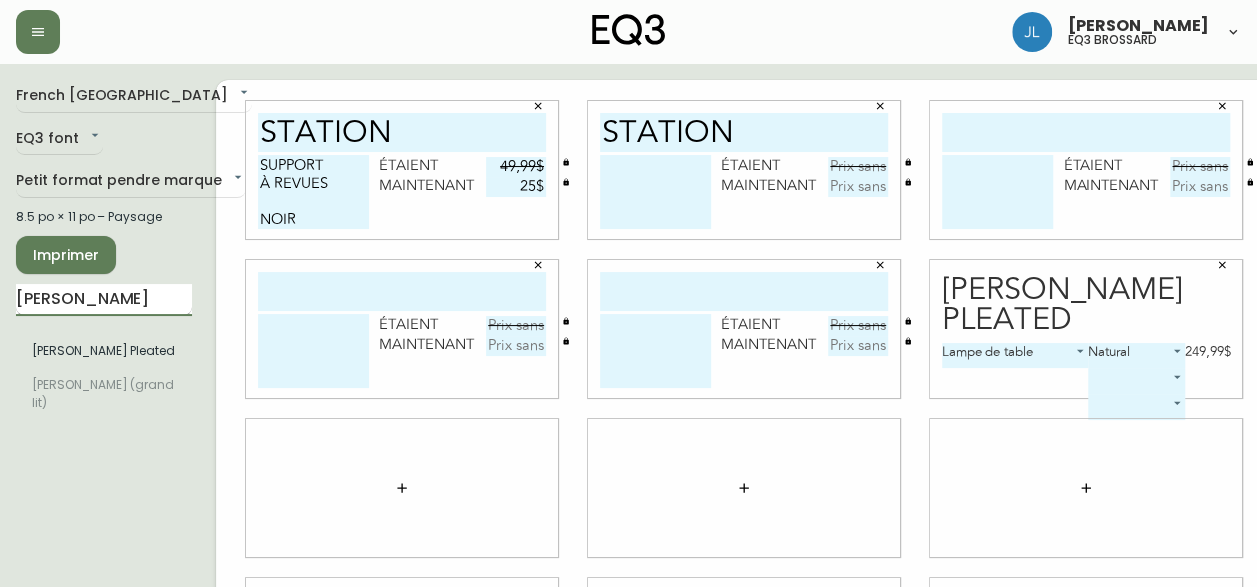 click on "[PERSON_NAME]" at bounding box center [104, 300] 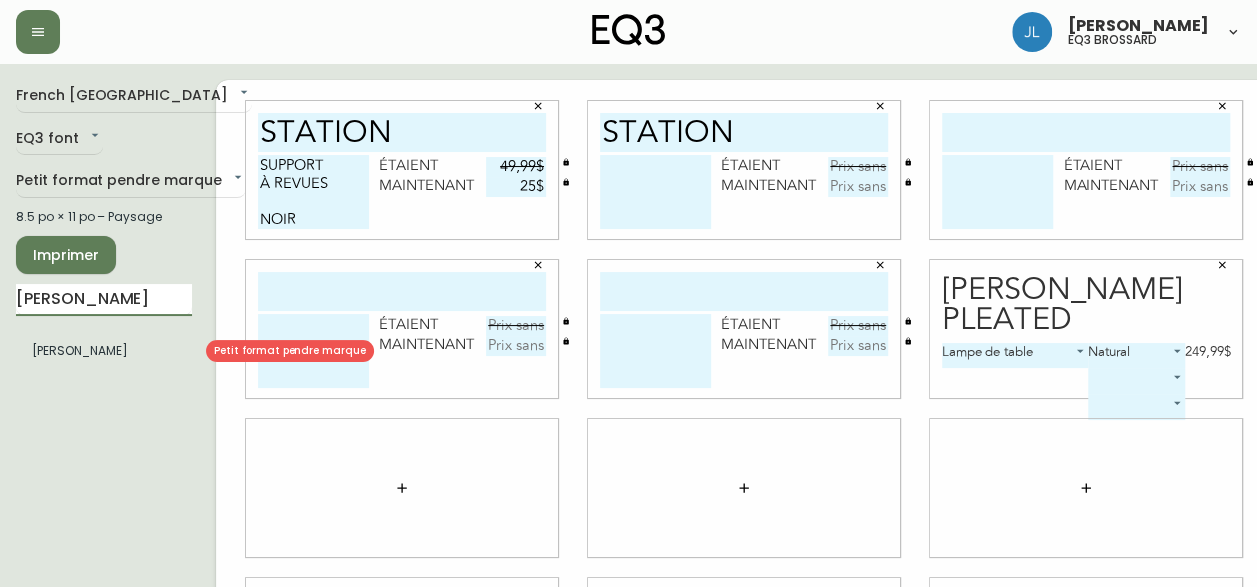 type on "[PERSON_NAME]" 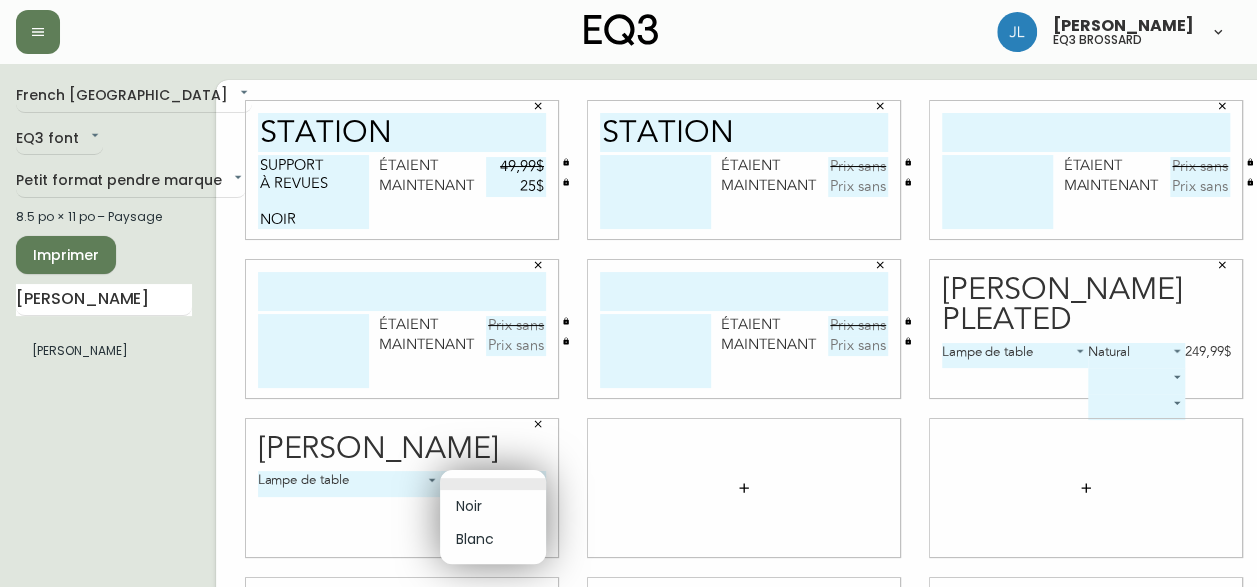 click on "[PERSON_NAME] eq3 brossard   French Canada fr_CA EQ3 font EQ3 Petit format pendre marque small 8.5 po × 11 po – Paysage Imprimer [PERSON_NAME] station SUPPORT
À REVUES
NOIR étaient 49,99$ maintenant 25$ STATION étaient maintenant étaient maintenant étaient maintenant étaient maintenant [PERSON_NAME] Pleated Lampe de table 0 Natural 0   249,99$ ​ ​ [PERSON_NAME] de table 0 ​ ​ ​
Noir Blanc" at bounding box center [628, 448] 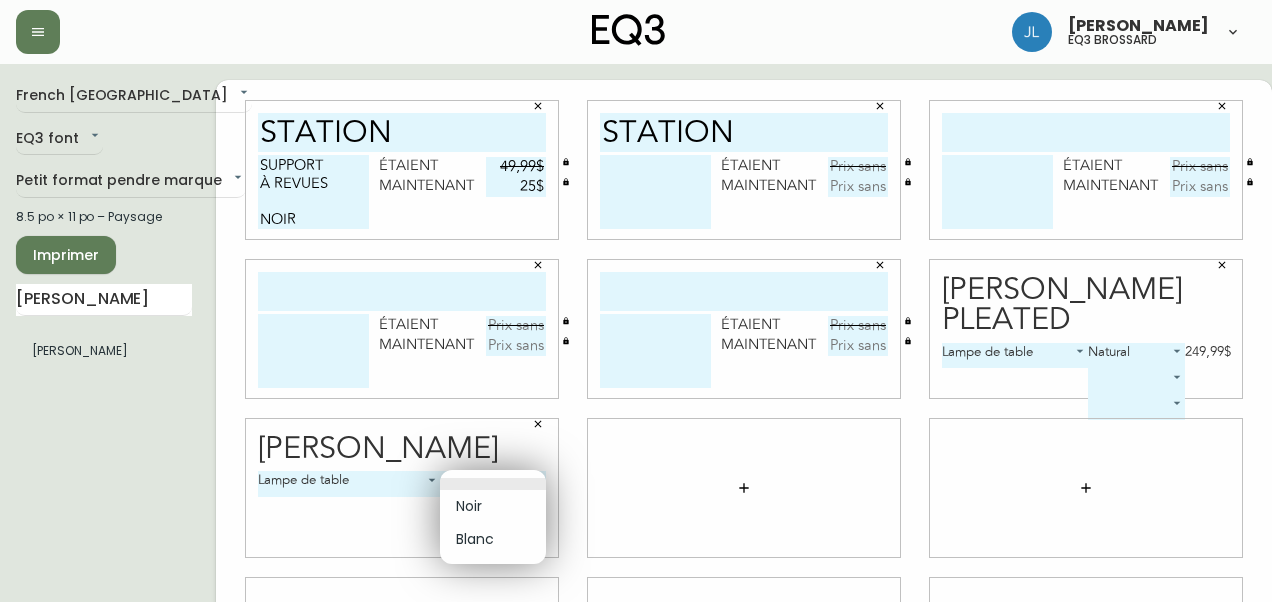 click on "Noir" at bounding box center (493, 506) 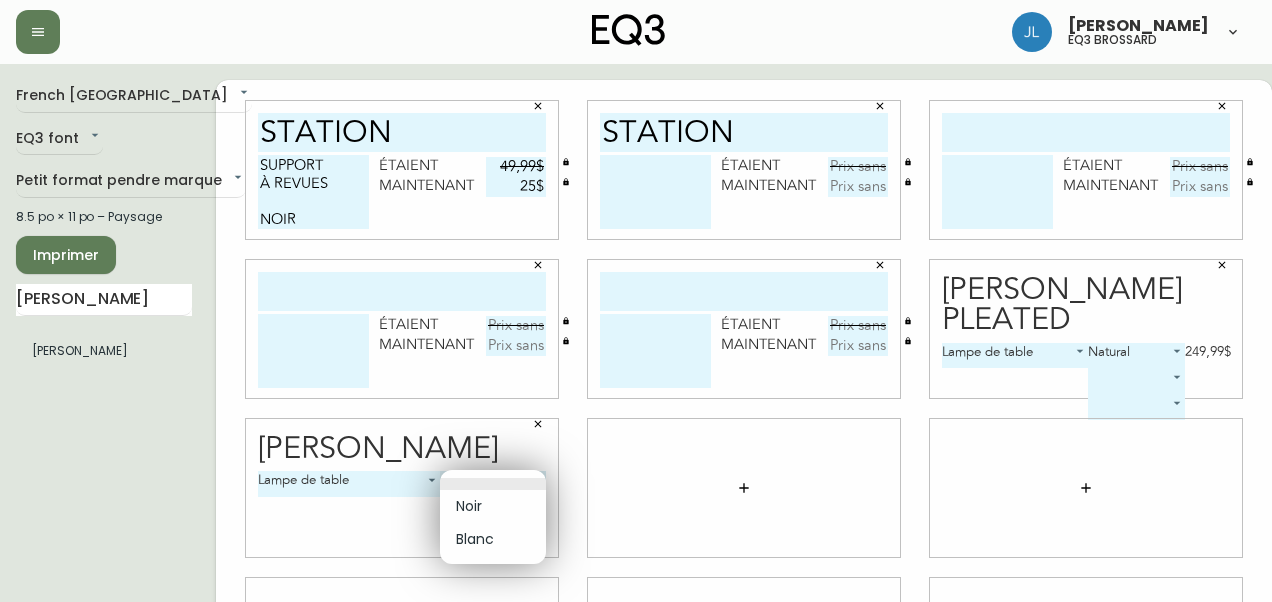 type on "0" 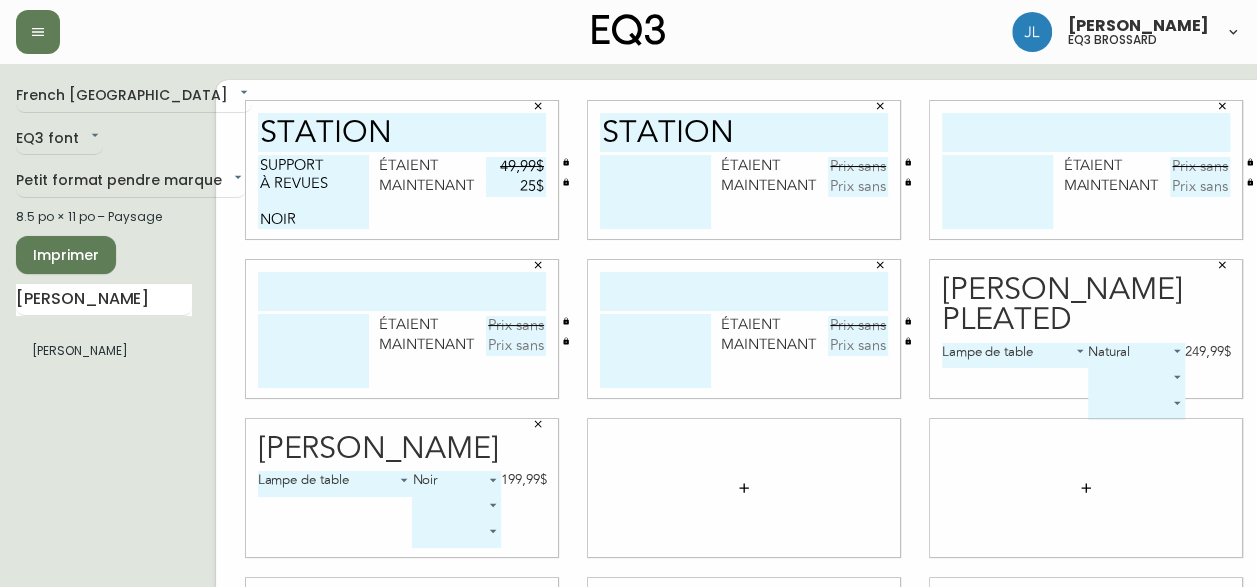 click on "[PERSON_NAME] eq3 brossard   French Canada fr_CA EQ3 font EQ3 Petit format pendre marque small 8.5 po × 11 po – Paysage Imprimer [PERSON_NAME] station SUPPORT
À REVUES
NOIR étaient 49,99$ maintenant 25$ STATION étaient maintenant étaient maintenant étaient maintenant étaient maintenant [PERSON_NAME] Pleated Lampe de table 0 Natural 0   249,99$ ​ ​ [PERSON_NAME] de table 0 Noir 0   199,99$ ​ ​" at bounding box center (628, 448) 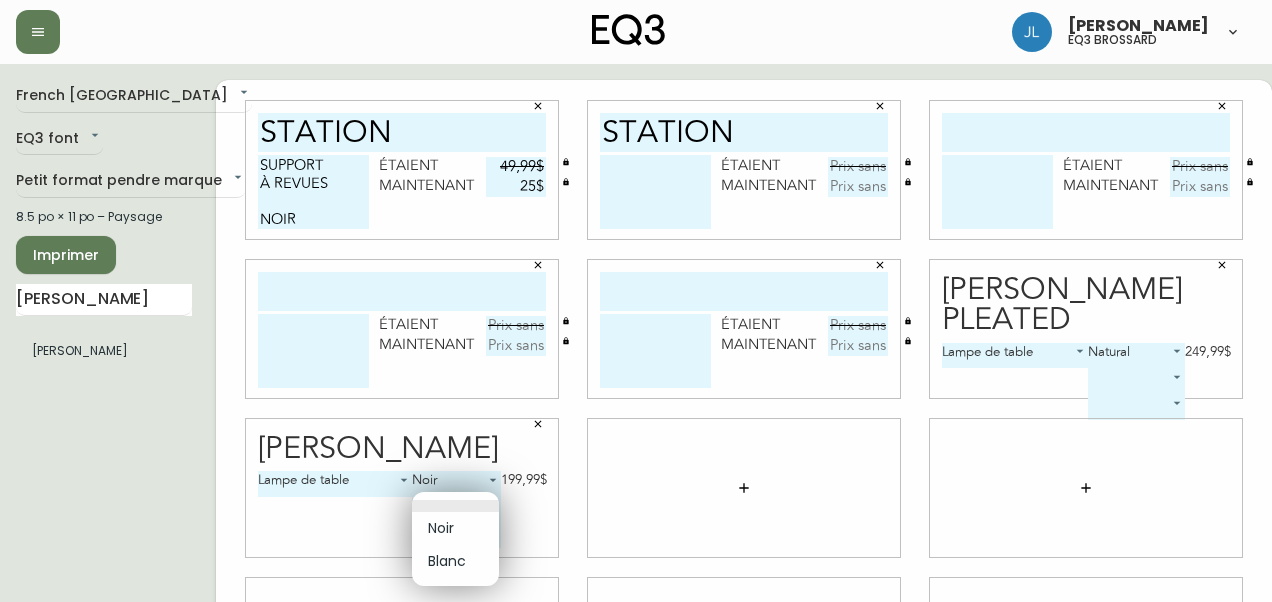 click on "Blanc" at bounding box center (455, 561) 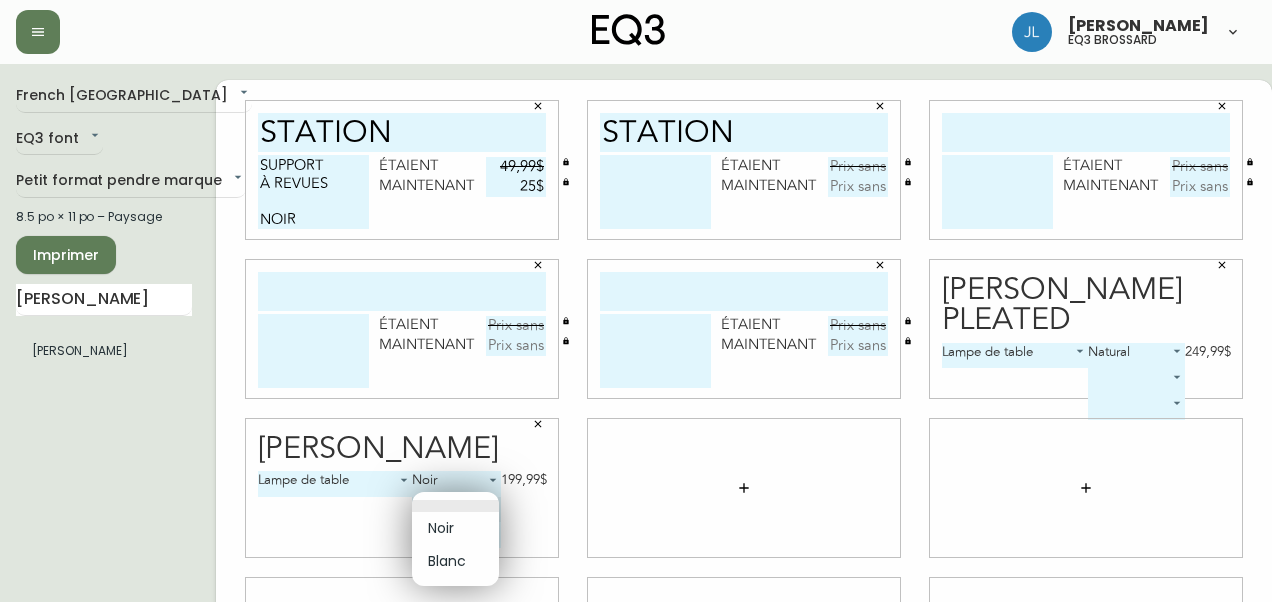 type on "1" 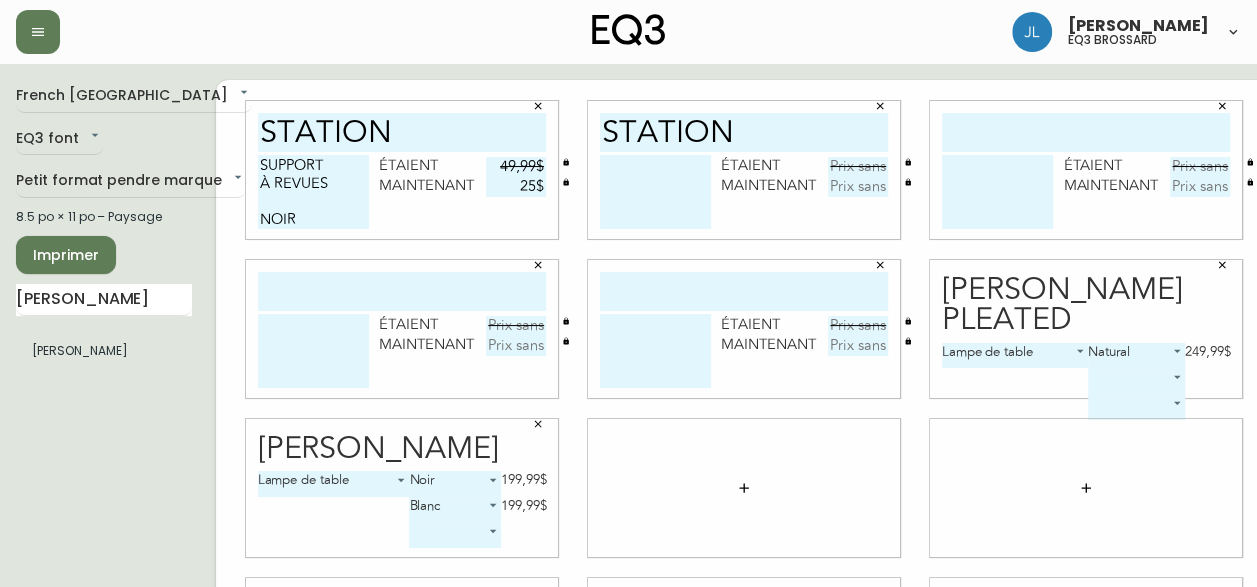 click at bounding box center [655, 192] 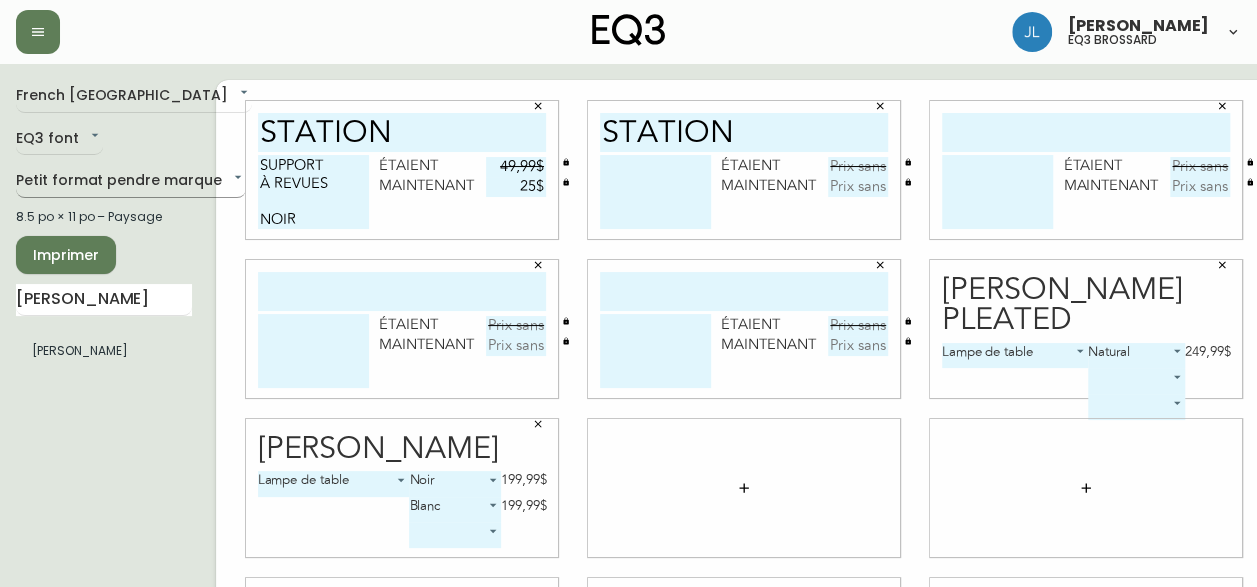 drag, startPoint x: 304, startPoint y: 218, endPoint x: 234, endPoint y: 166, distance: 87.20092 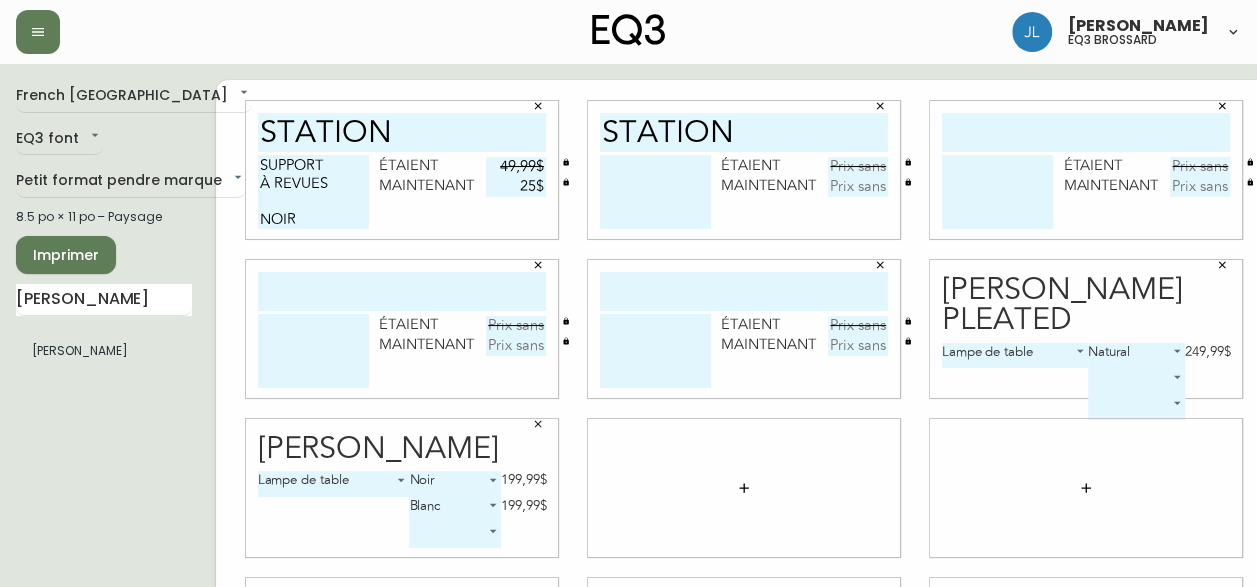 click at bounding box center [655, 192] 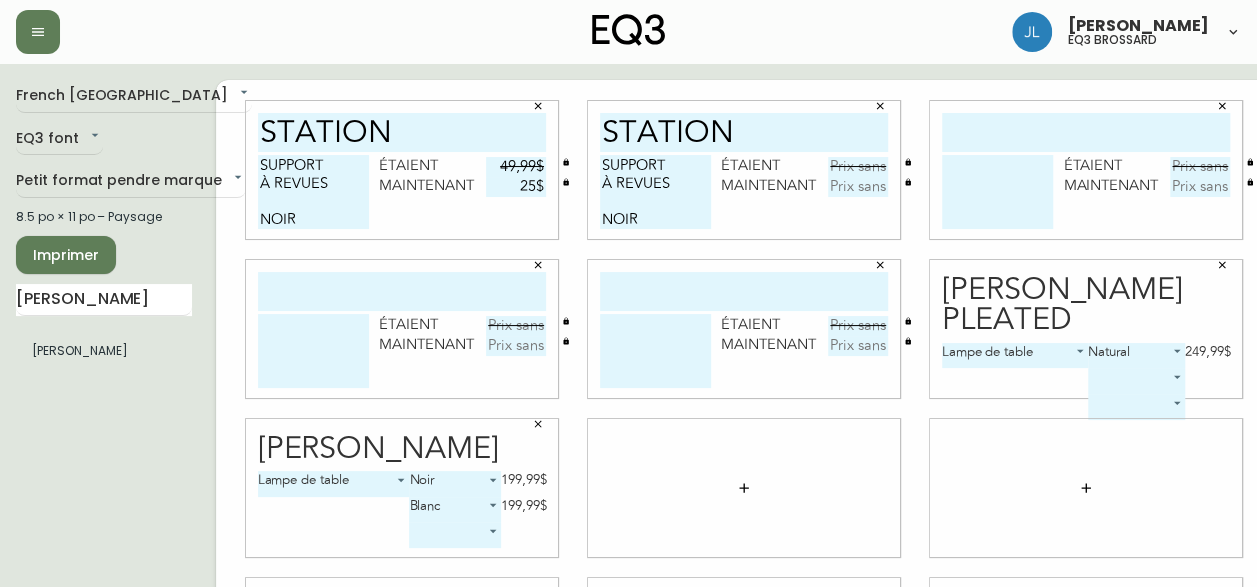 scroll, scrollTop: 0, scrollLeft: 0, axis: both 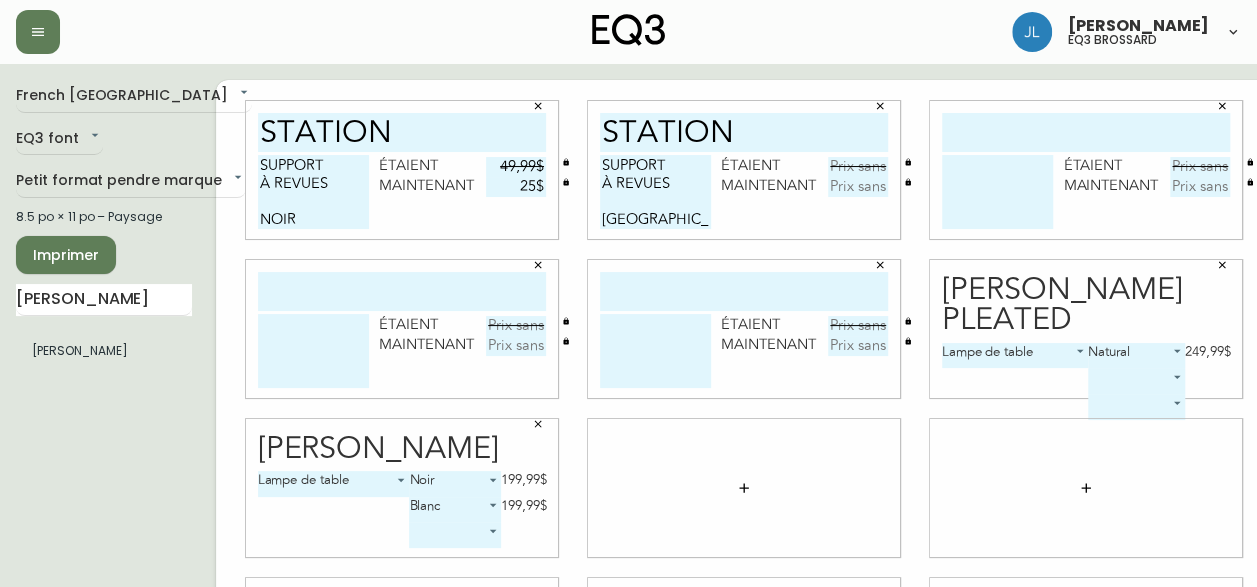 type on "SUPPORT
À REVUES
[GEOGRAPHIC_DATA]" 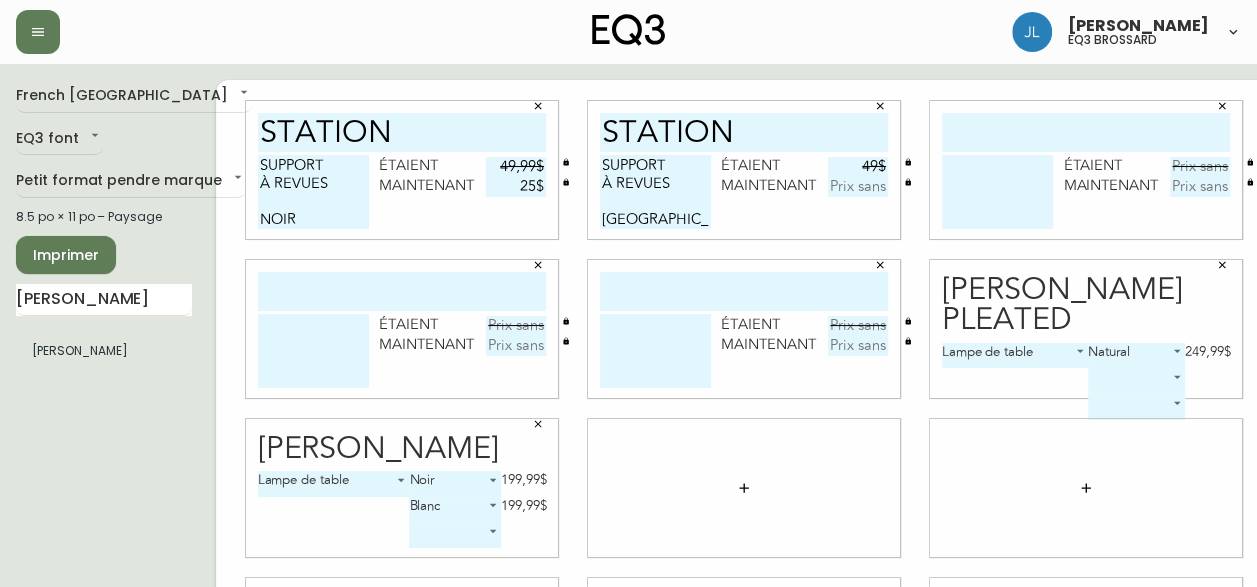 type on "4$" 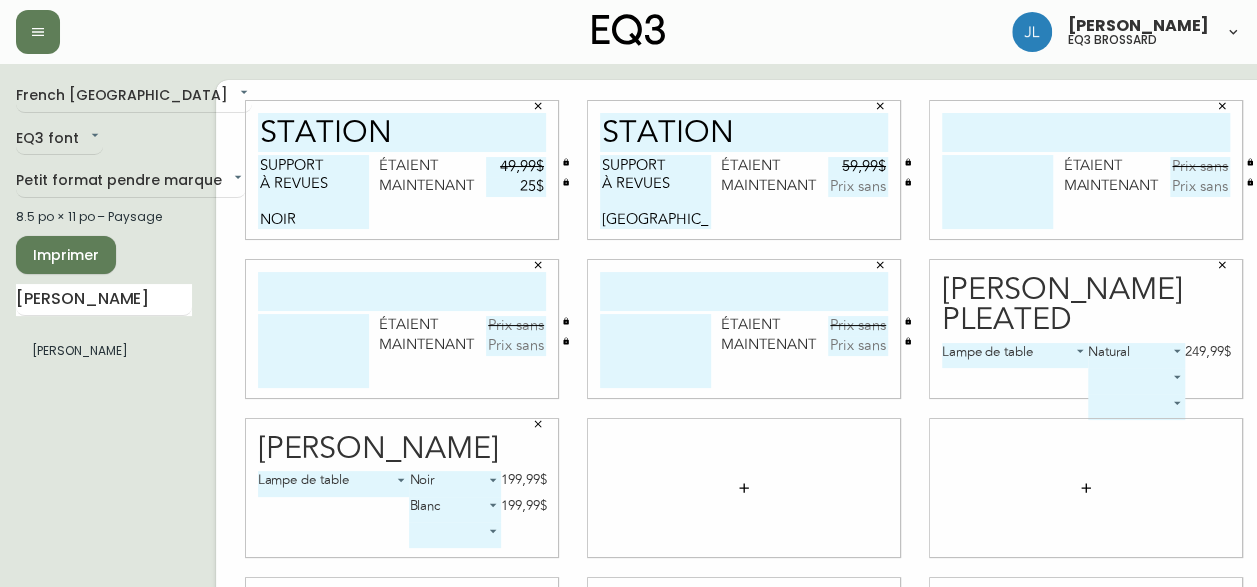 type on "59,99$" 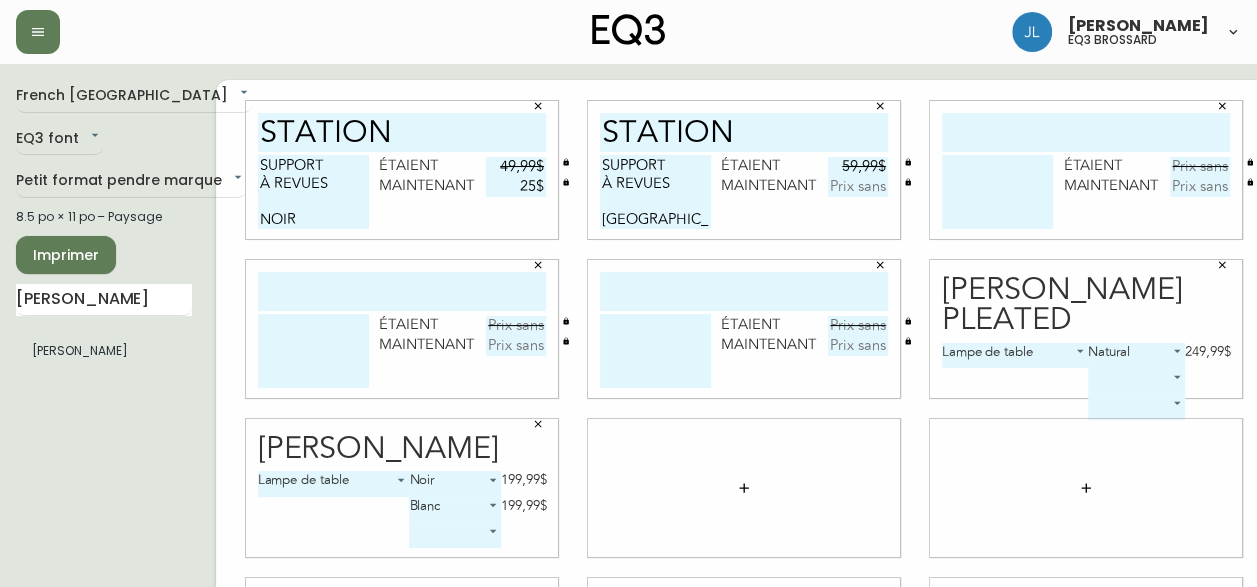 click at bounding box center (858, 187) 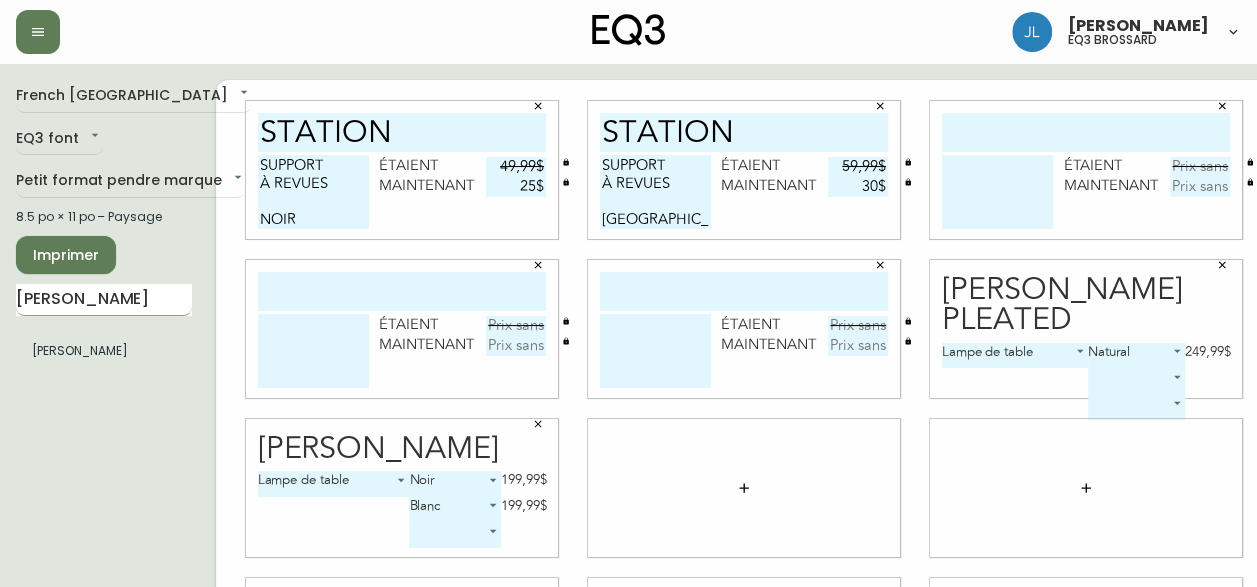 type on "30$" 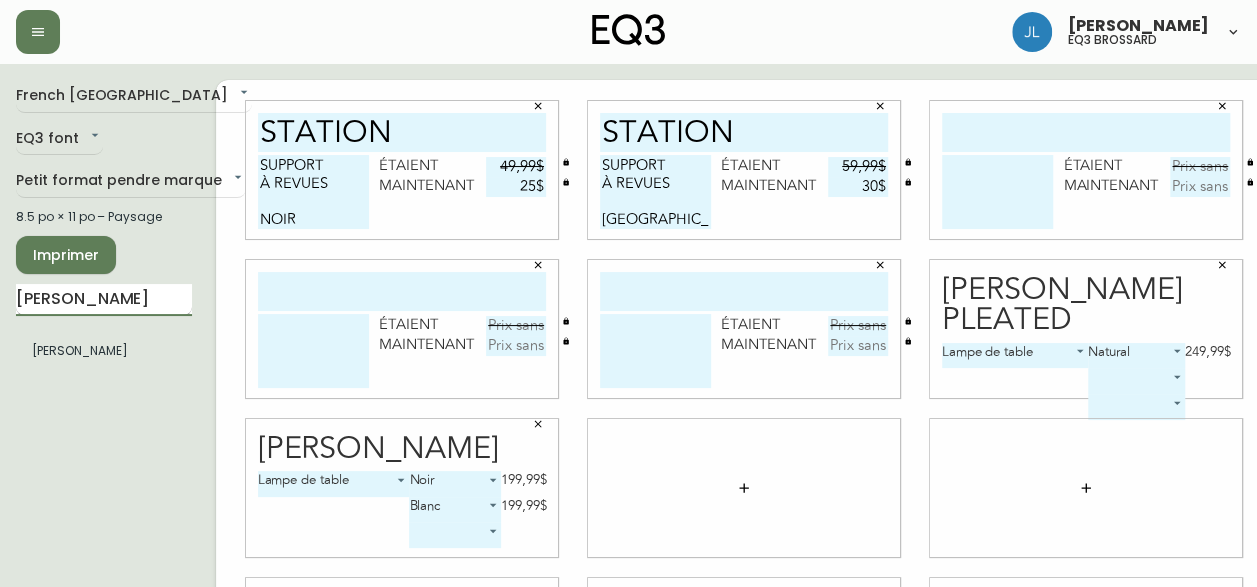 click on "[PERSON_NAME]" at bounding box center [104, 300] 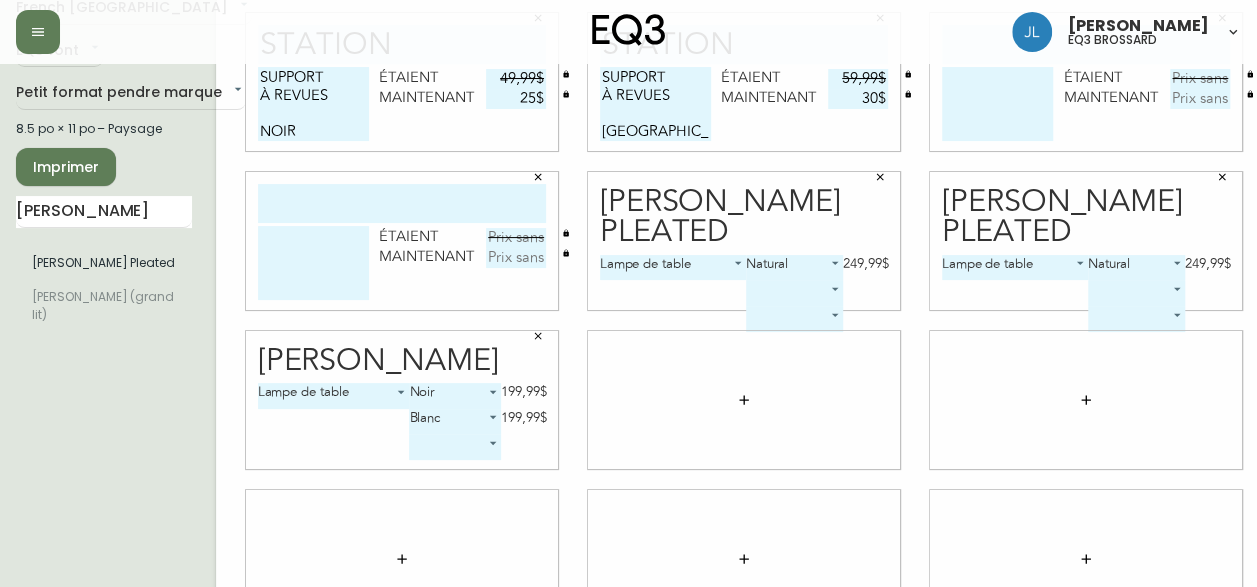 scroll, scrollTop: 0, scrollLeft: 0, axis: both 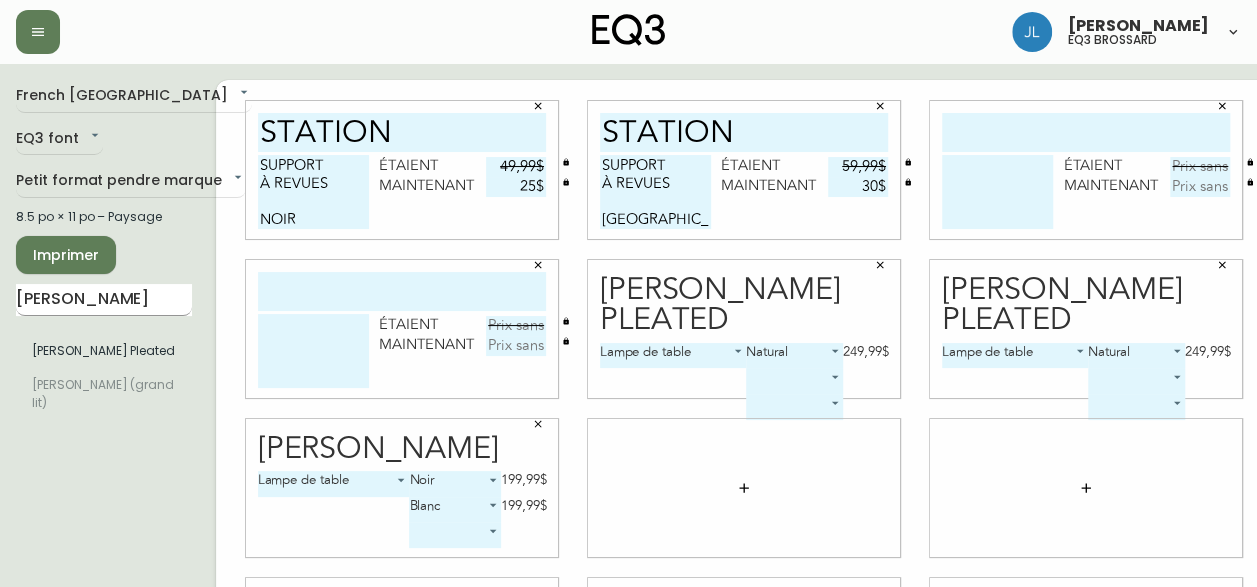 click on "[PERSON_NAME]" at bounding box center [104, 300] 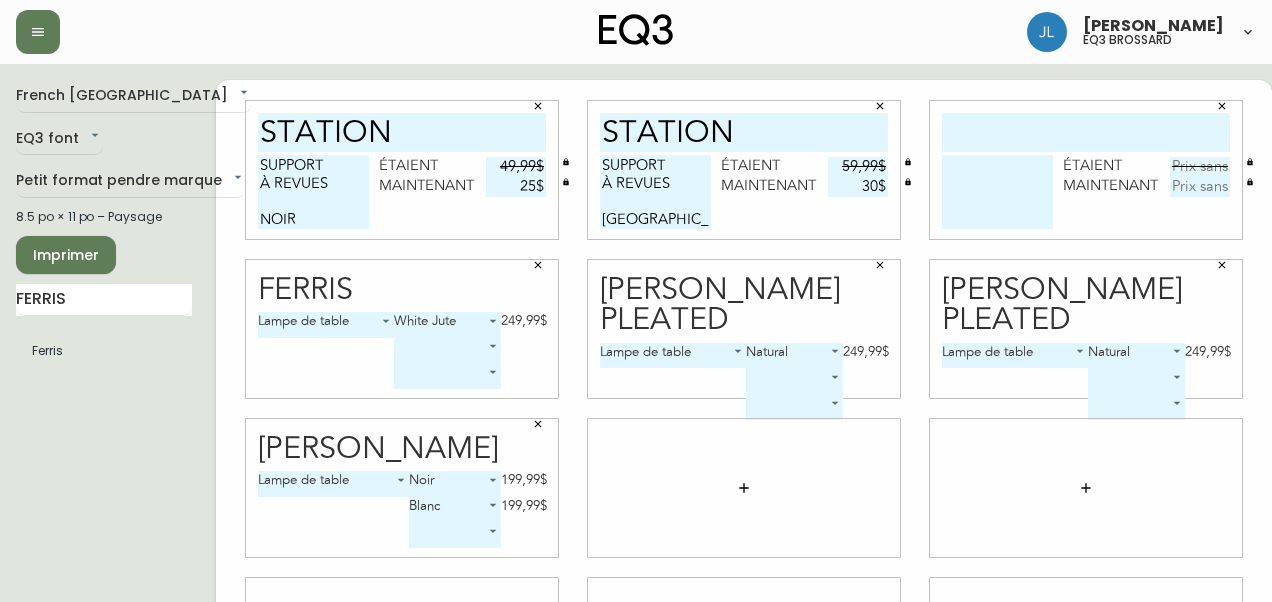 click on "[PERSON_NAME] eq3 brossard   French Canada fr_CA EQ3 font EQ3 Petit format pendre marque small 8.5 po × 11 po – Paysage Imprimer [PERSON_NAME] station SUPPORT
À REVUES
NOIR étaient 49,99$ maintenant 25$ STATION SUPPORT
À REVUES
LAITON étaient 59,99$ maintenant 30$ étaient maintenant Ferris Lampe de table 0 White Jute 0   249,99$ ​ ​ [PERSON_NAME] Pleated Lampe de table 0 Natural 0   249,99$ ​ ​ Winston Pleated Lampe de table 0 Natural 0   249,99$ ​ ​ [PERSON_NAME] de table 0 Noir 0   199,99$ Blanc 1   199,99$ ​" at bounding box center (636, 448) 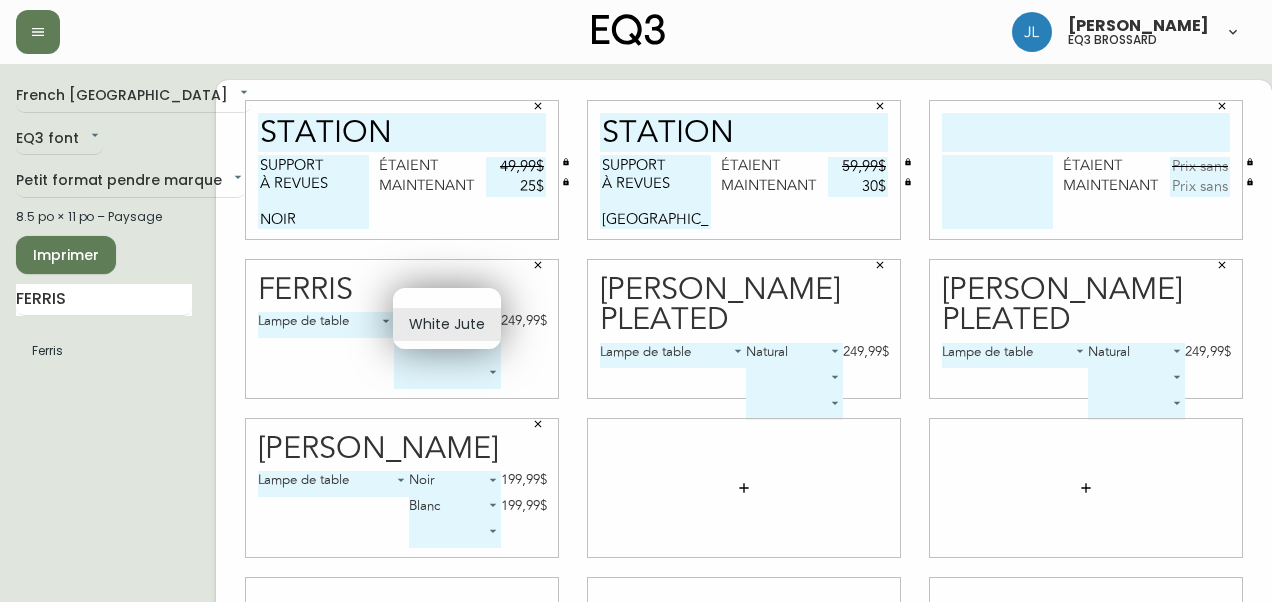 click on "White Jute" at bounding box center [447, 324] 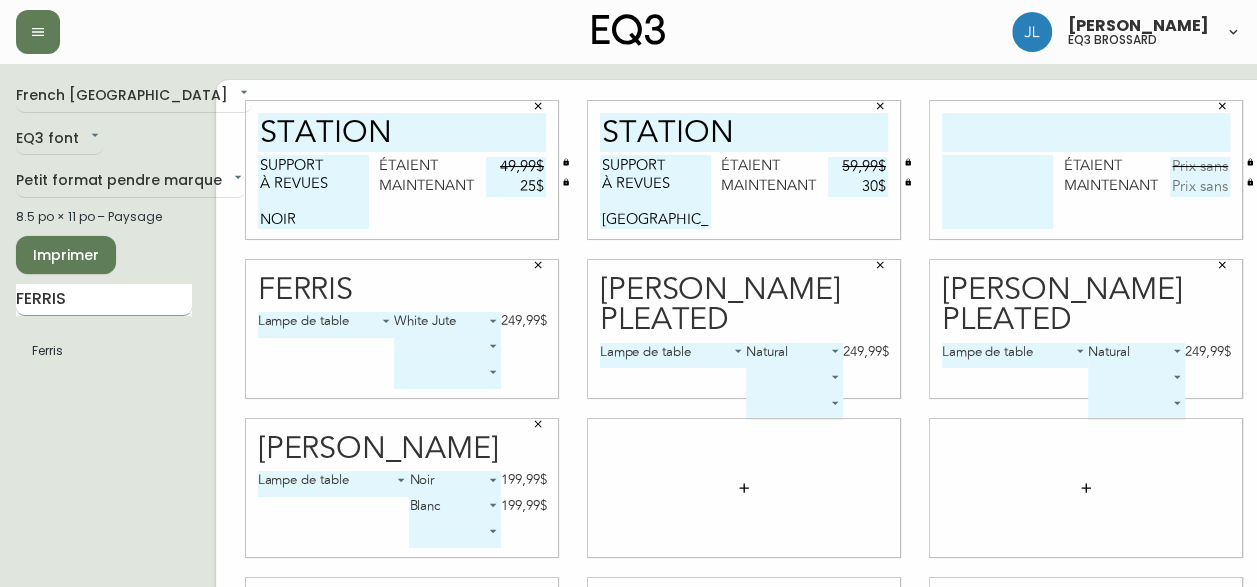 click on "FERRIS" at bounding box center [104, 300] 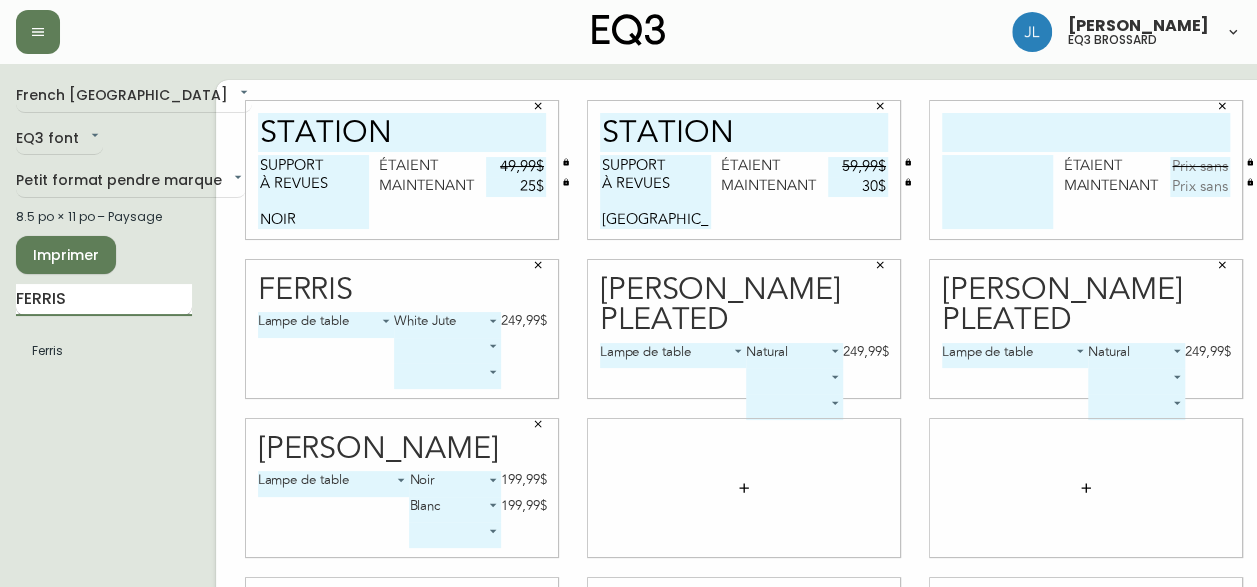click on "FERRIS" at bounding box center [104, 300] 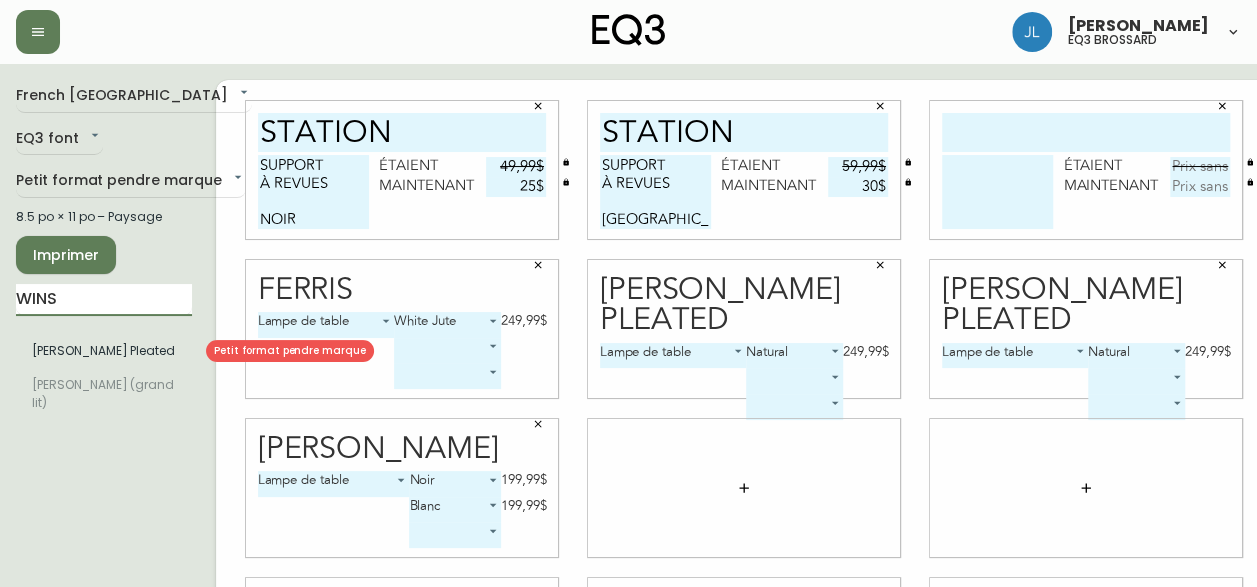 type on "WINS" 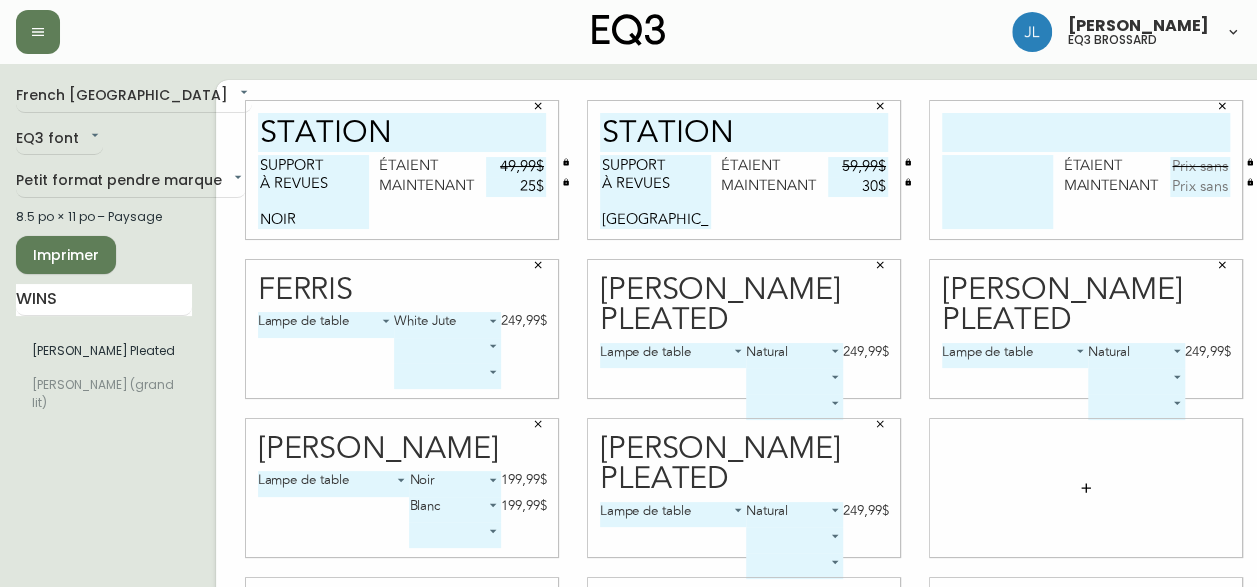 click at bounding box center (1086, 132) 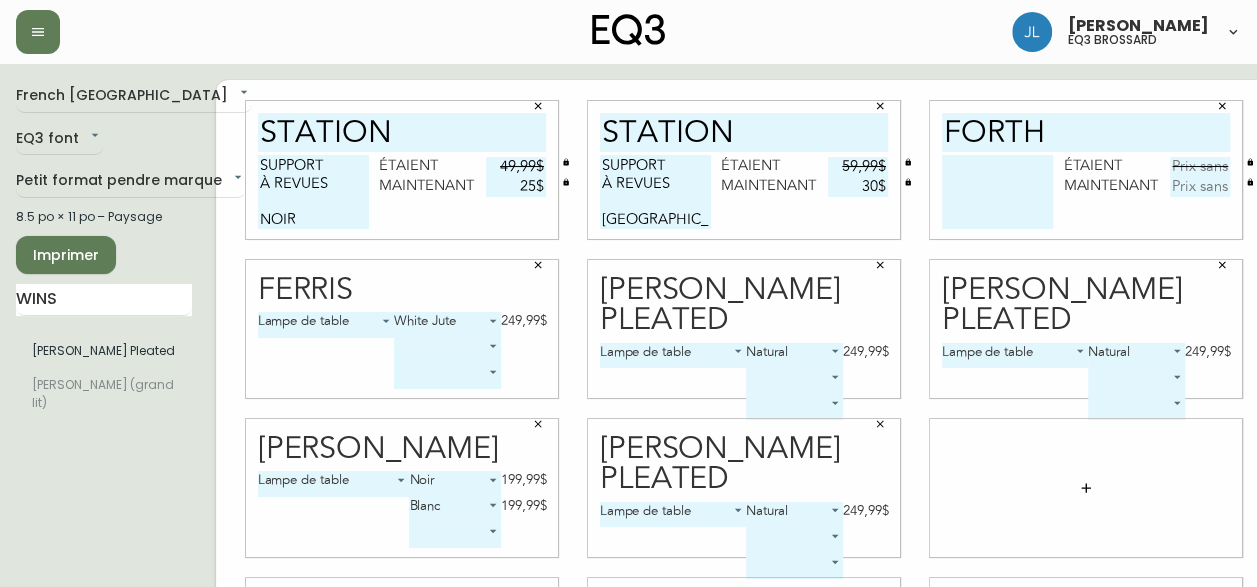 type on "FORTH" 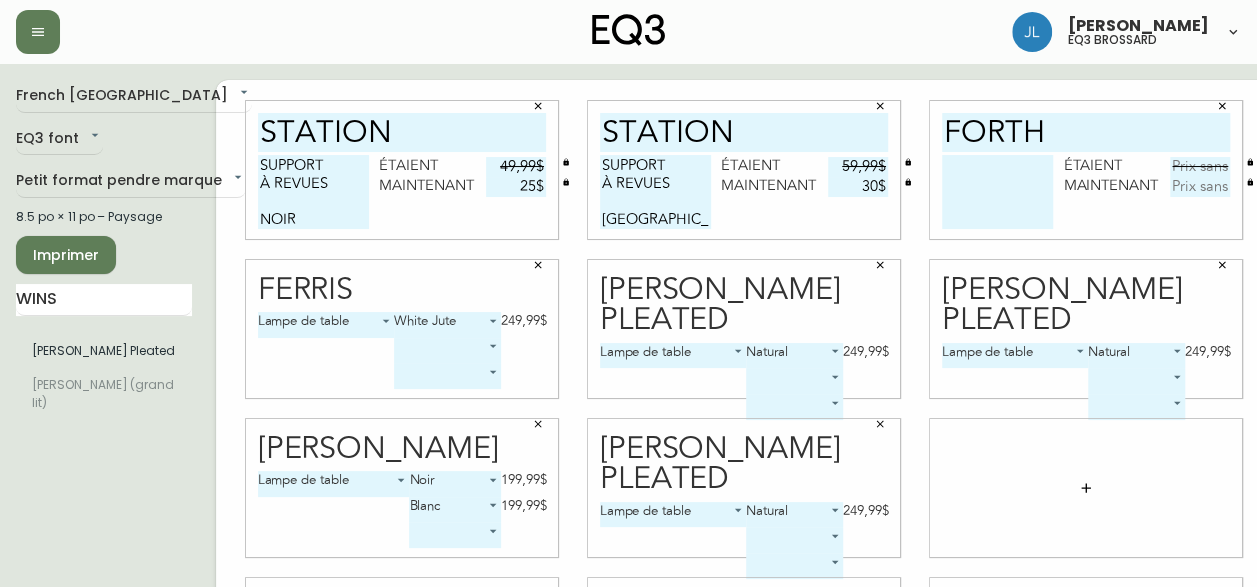 click at bounding box center (1086, 488) 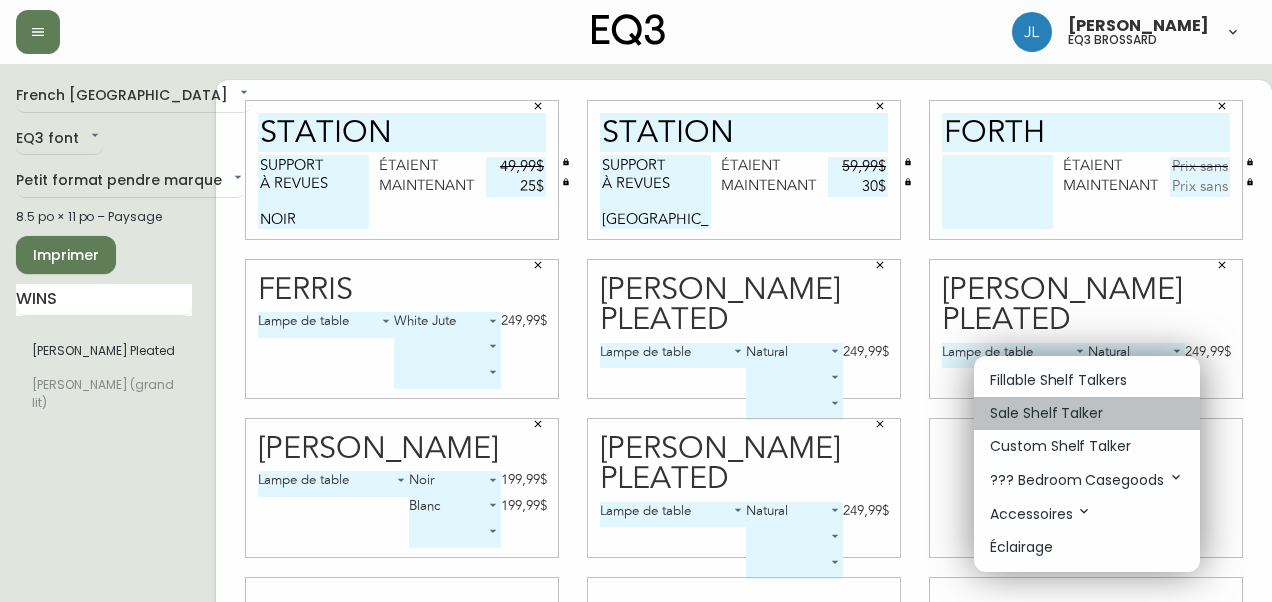 click on "Sale Shelf Talker" at bounding box center (1046, 413) 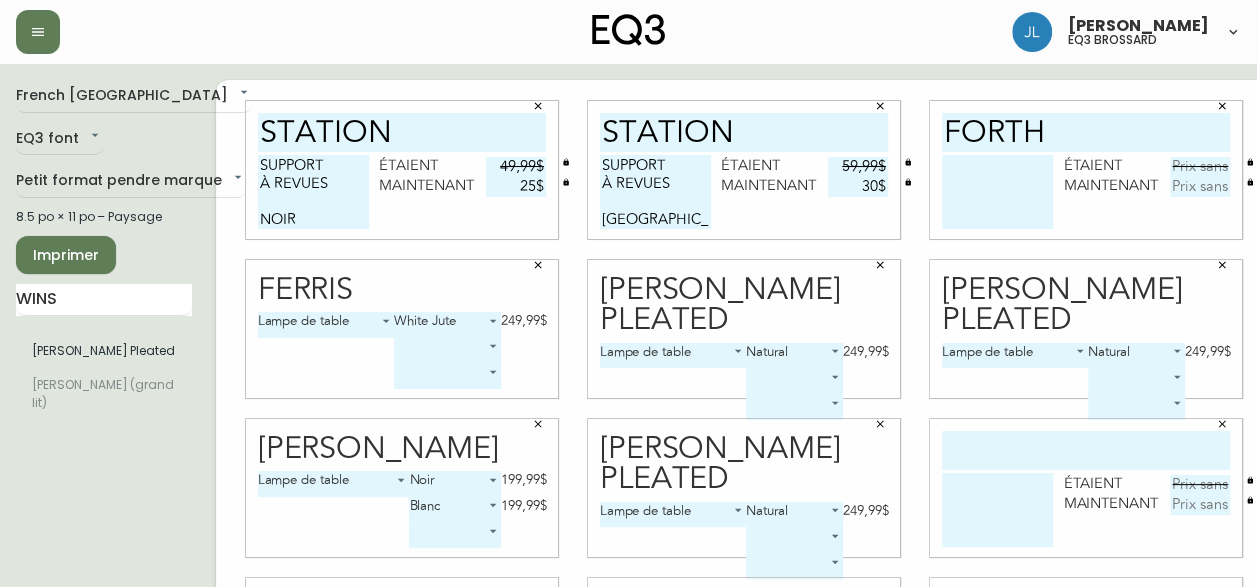 click at bounding box center (1086, 450) 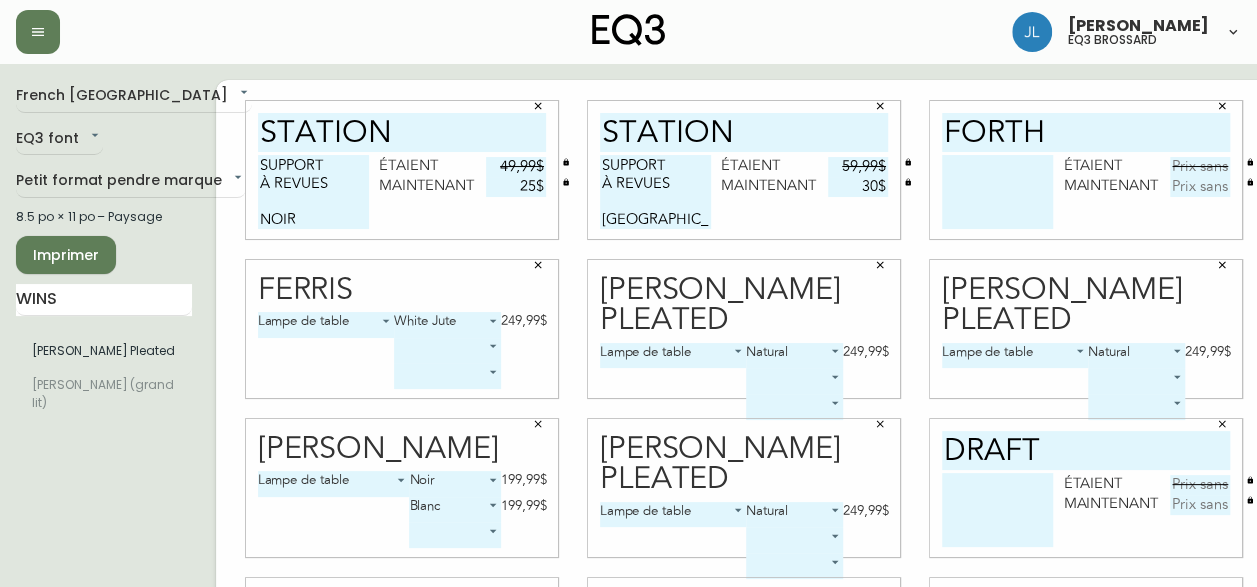 type on "DRAFT" 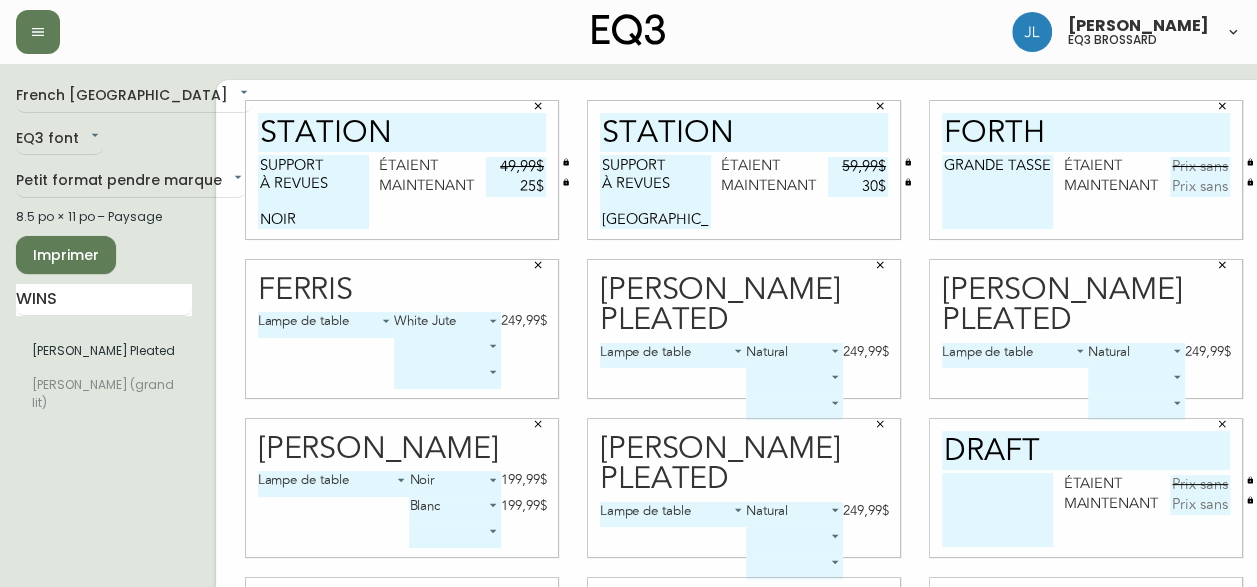 scroll, scrollTop: 0, scrollLeft: 0, axis: both 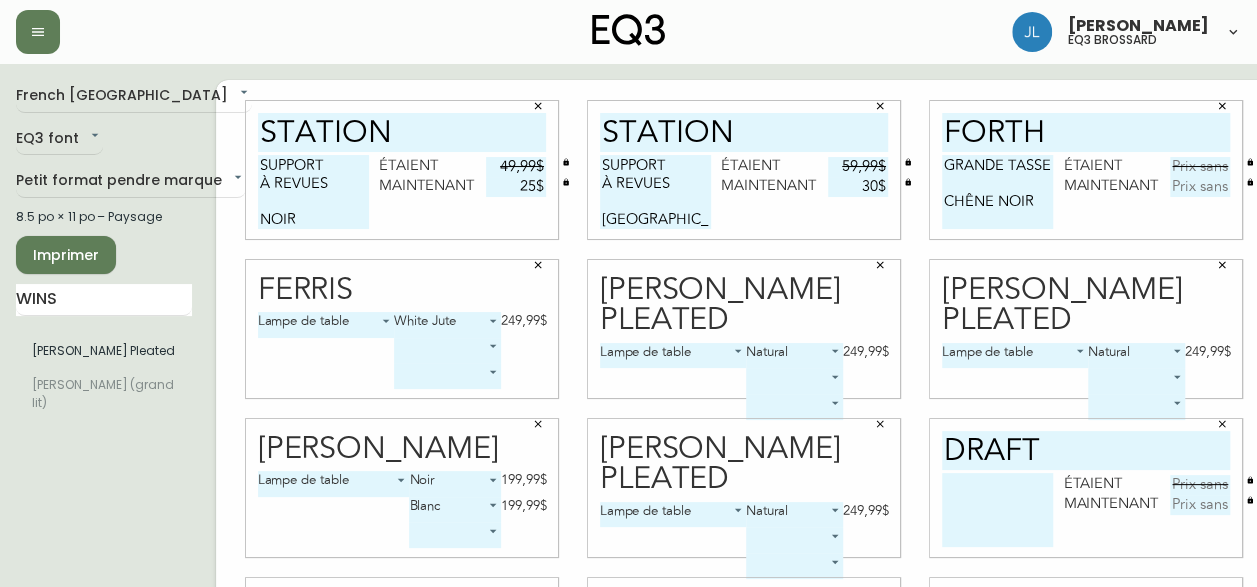 type on "GRANDE TASSE
CHÊNE NOIR" 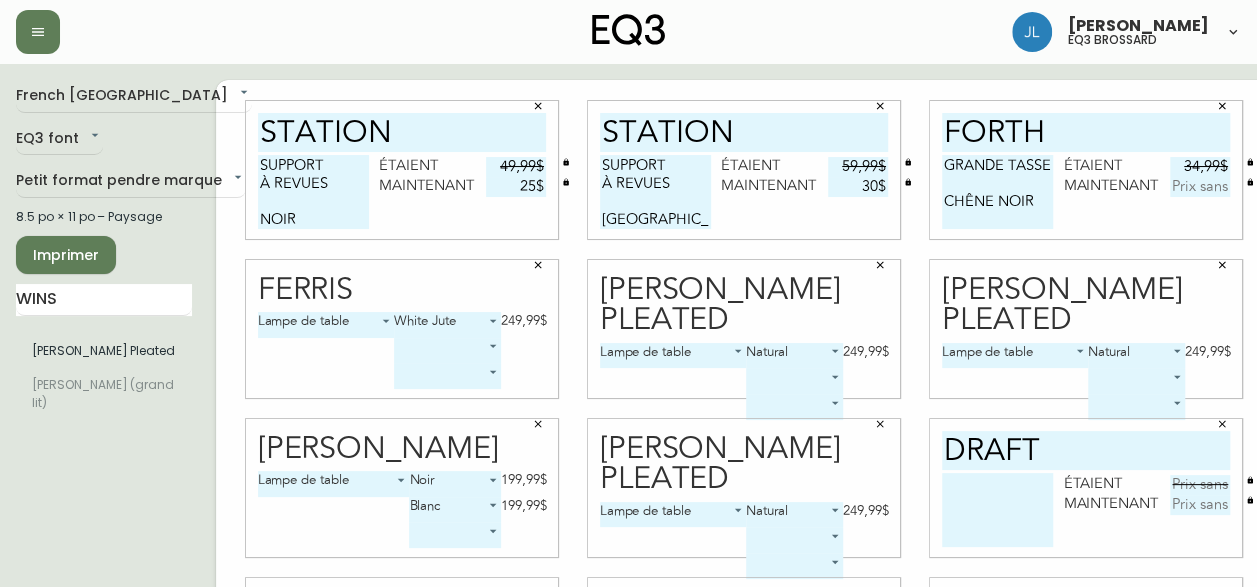 type on "34,99$" 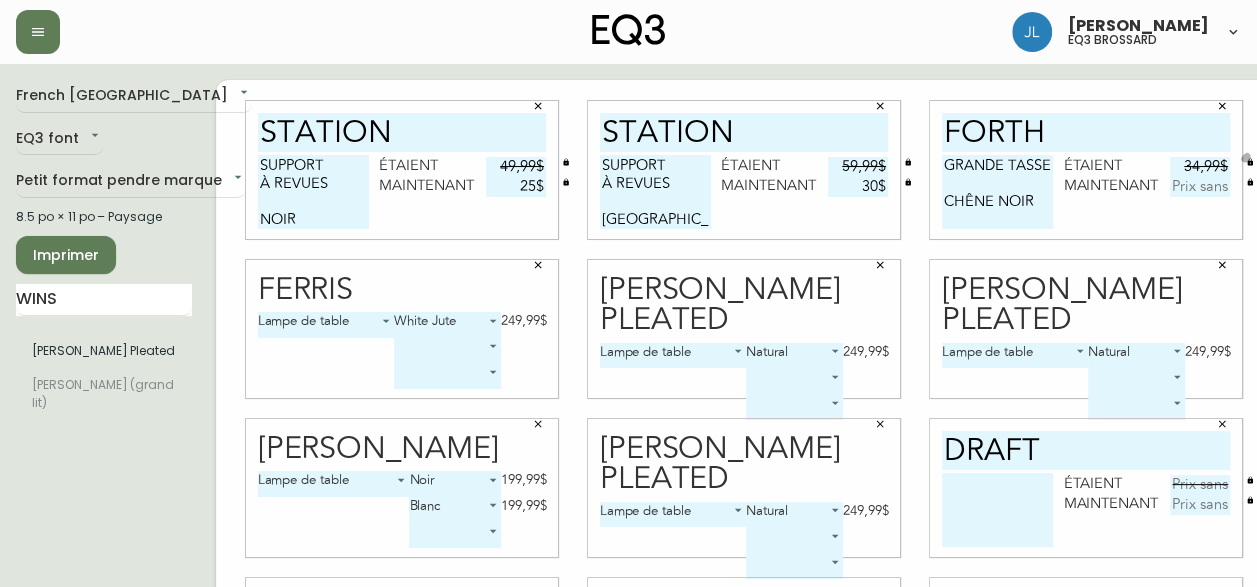 type 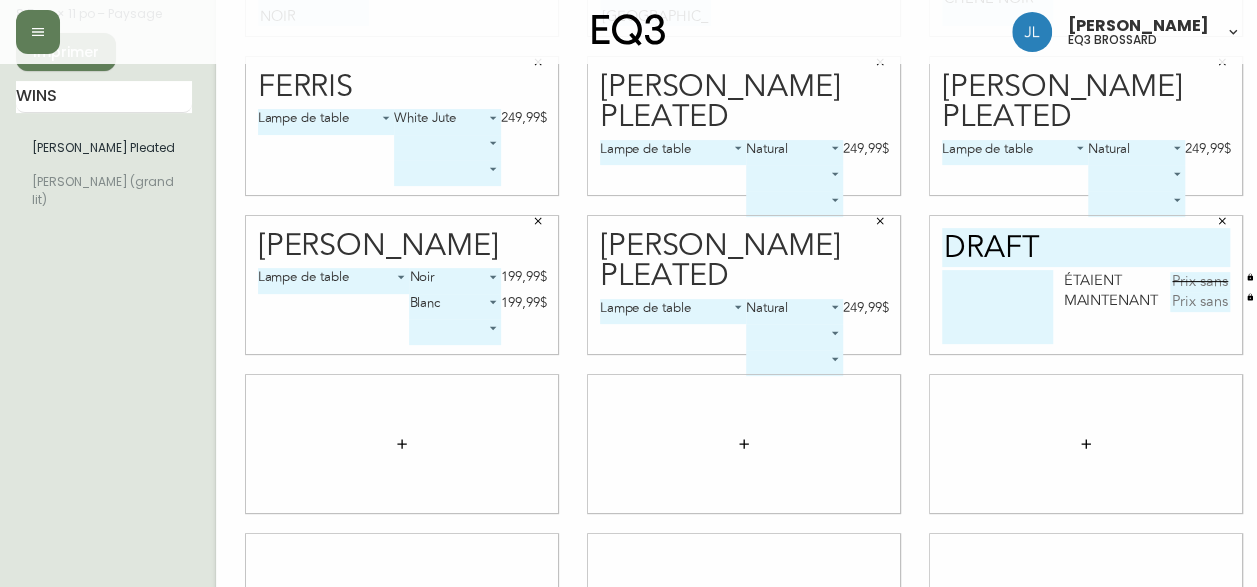 scroll, scrollTop: 207, scrollLeft: 0, axis: vertical 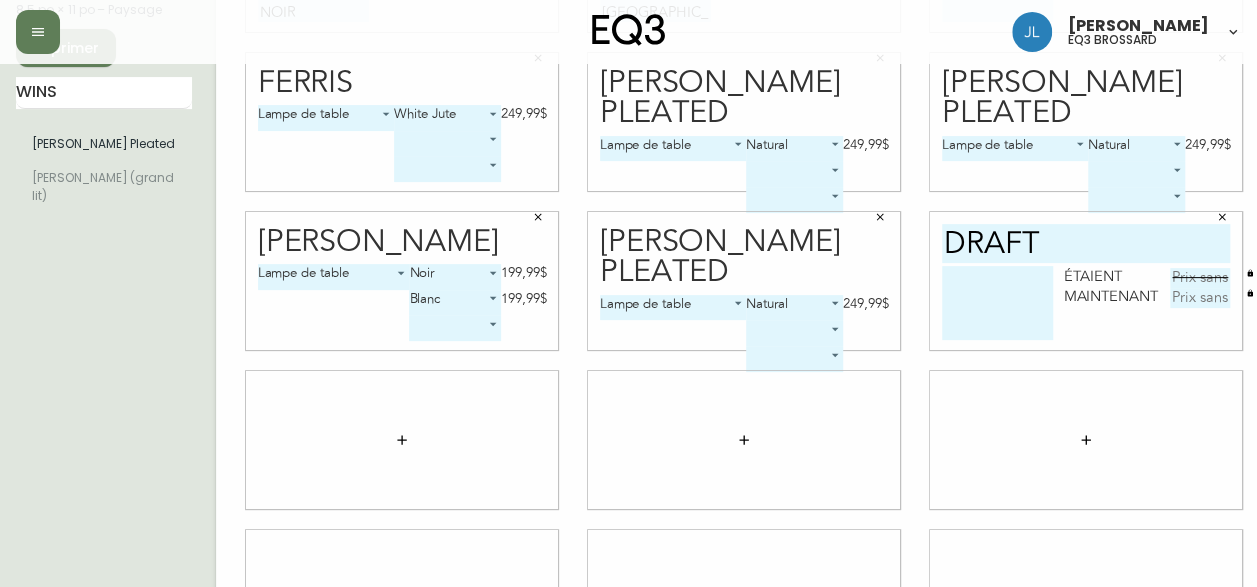 type on "17,50$" 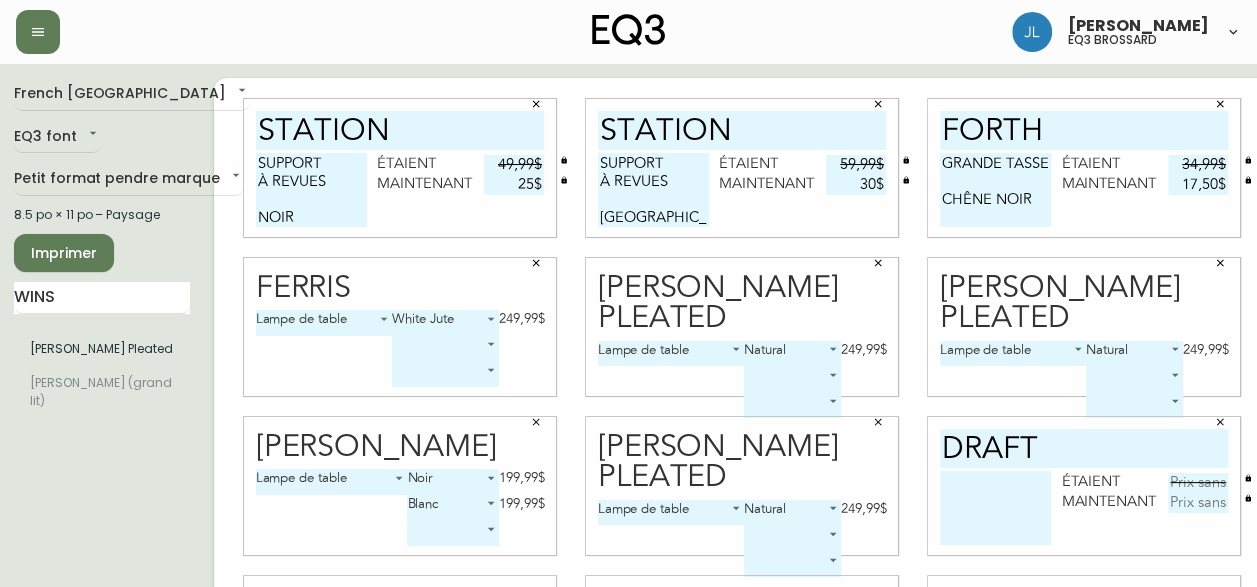 scroll, scrollTop: 1, scrollLeft: 2, axis: both 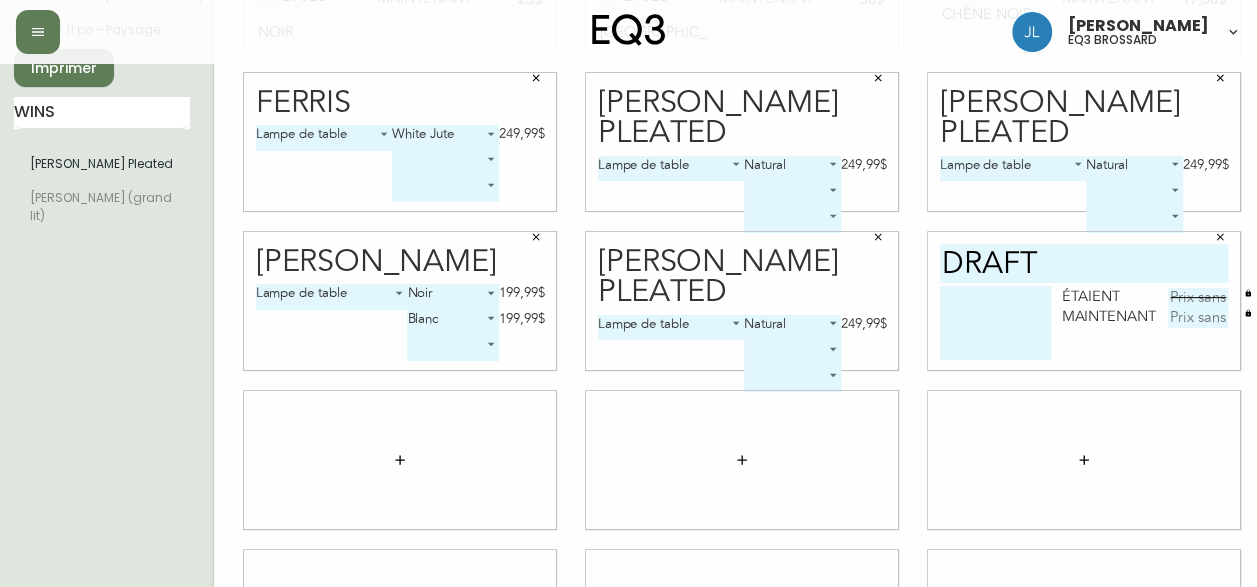 click 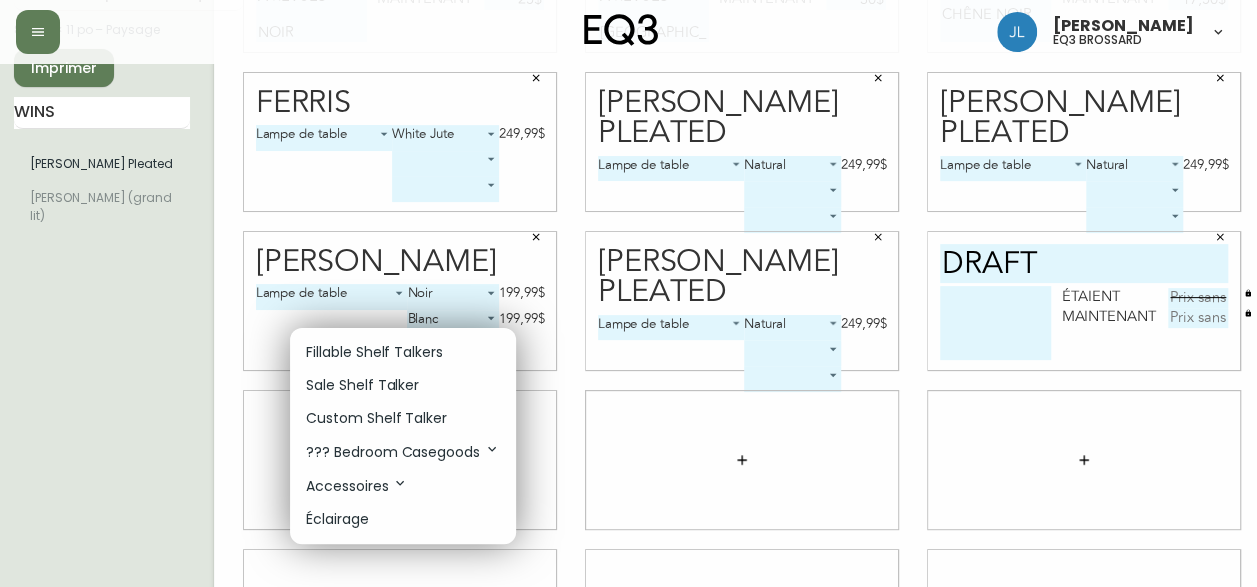 scroll, scrollTop: 187, scrollLeft: 0, axis: vertical 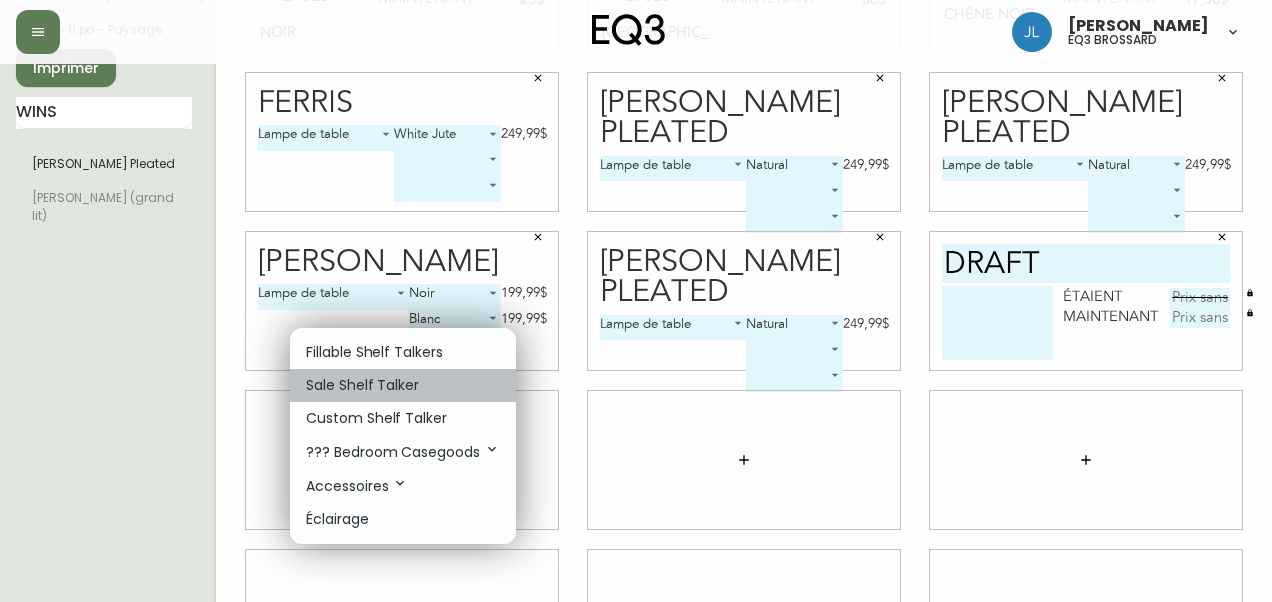 click on "Sale Shelf Talker" at bounding box center [403, 385] 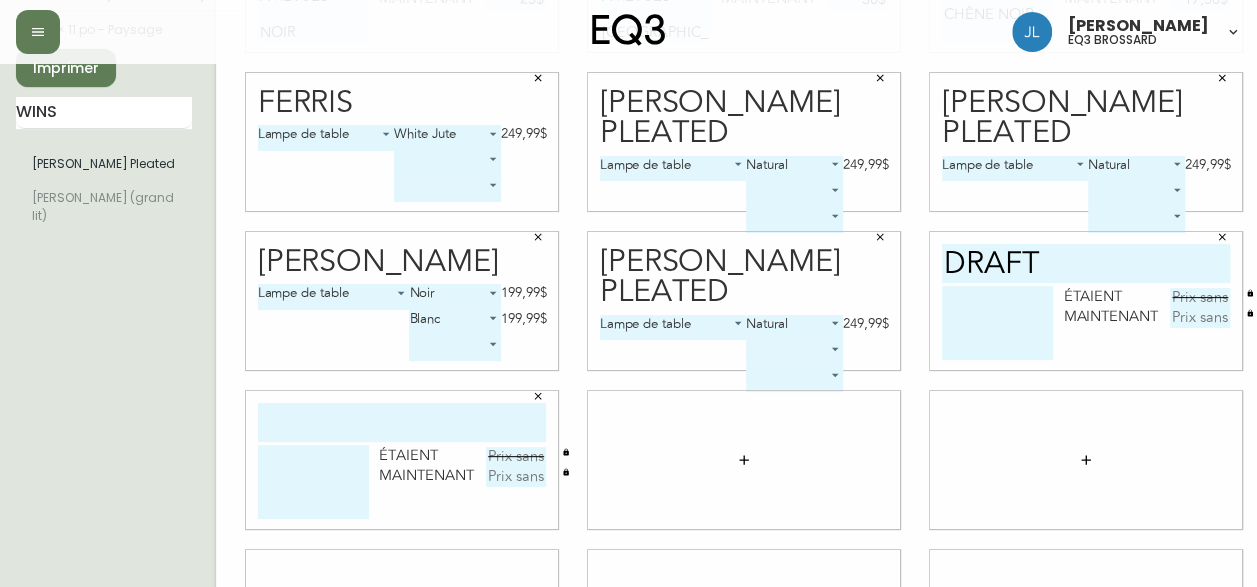 click at bounding box center [402, 422] 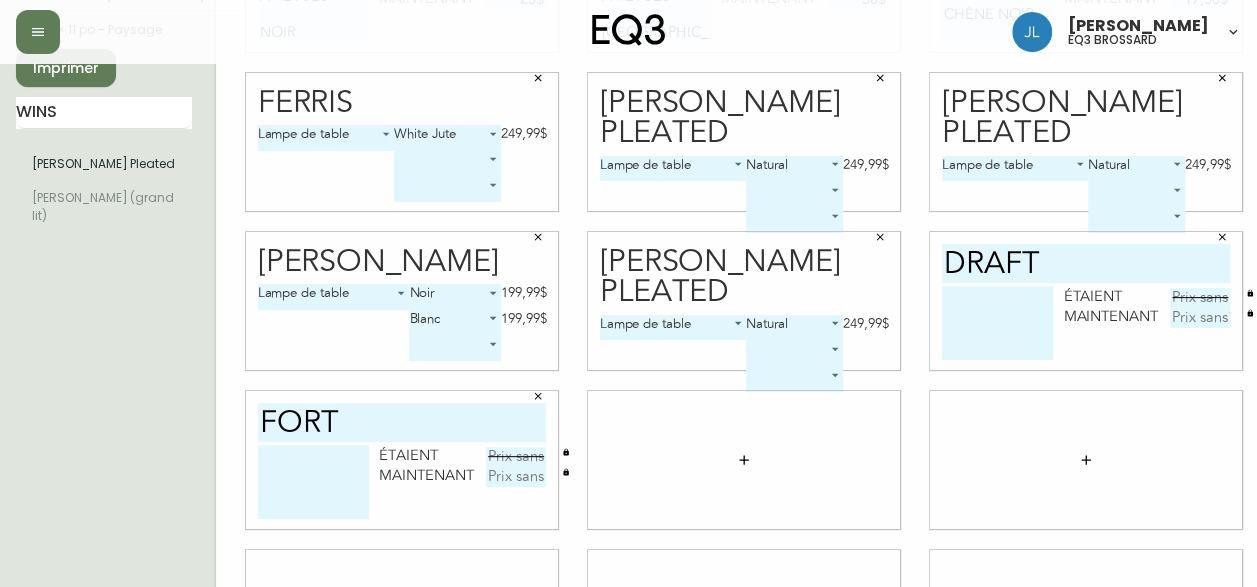 type on "forth" 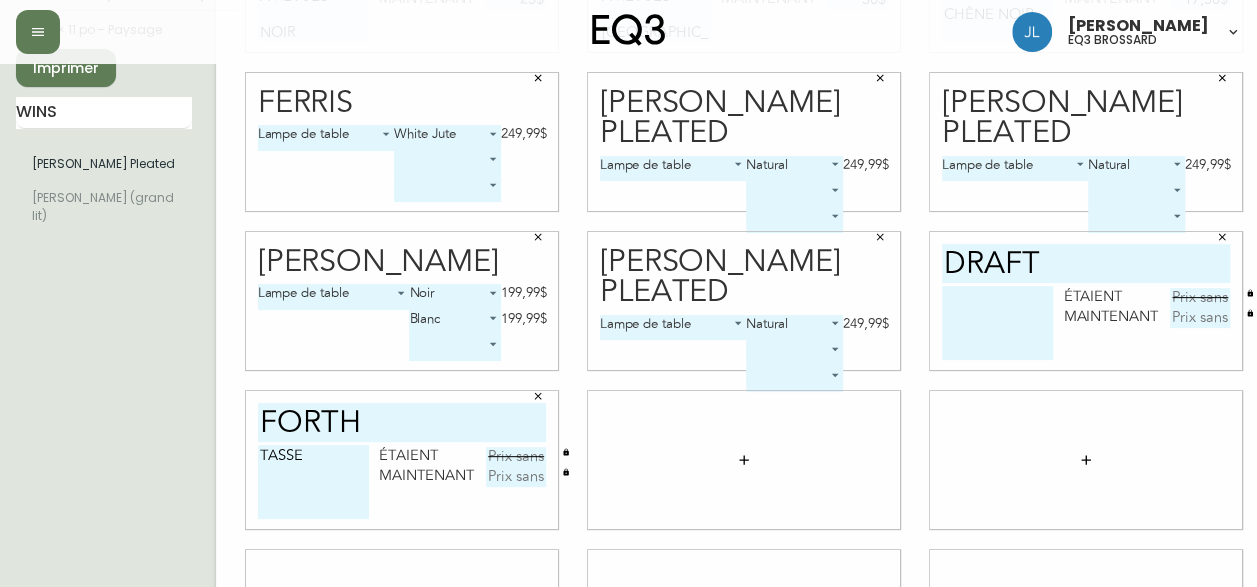 type on "TASSE" 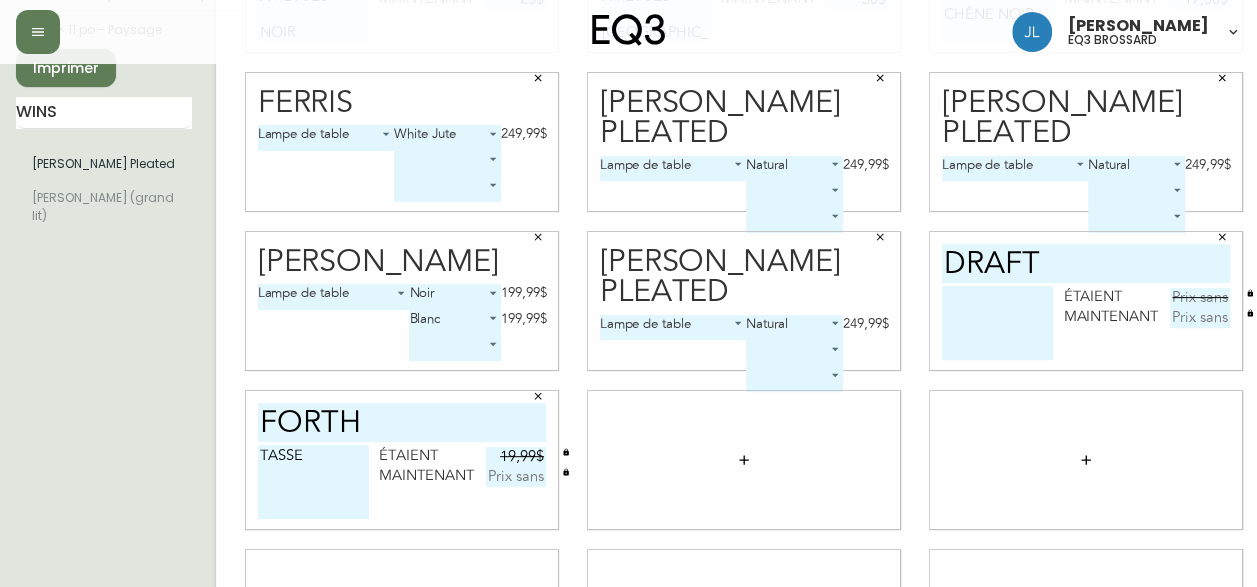 type on "19,99$" 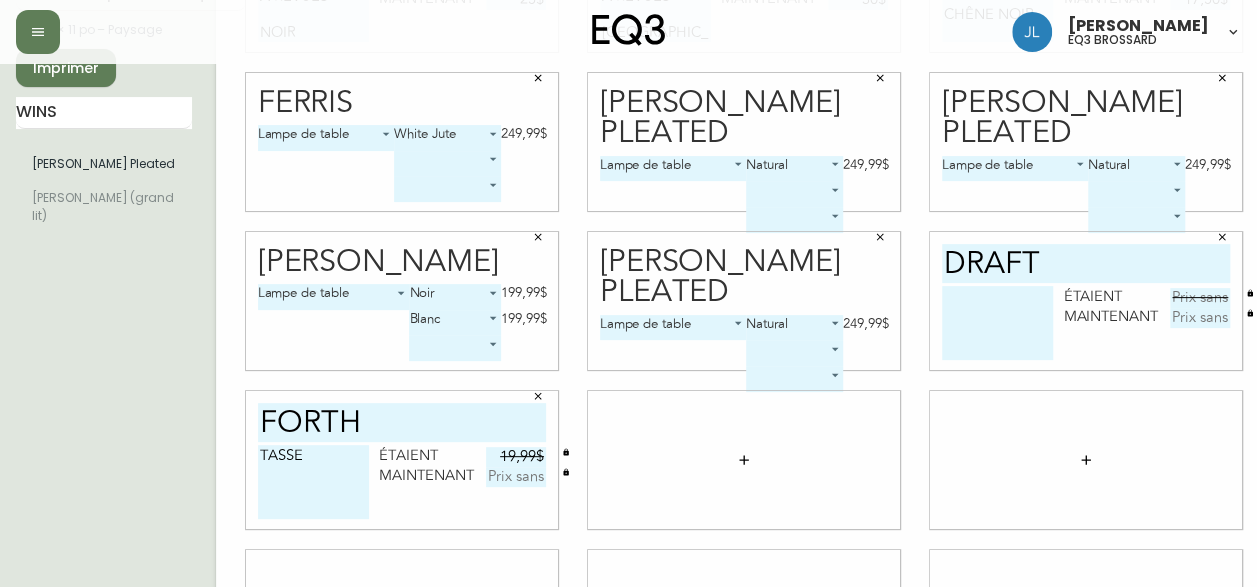 type 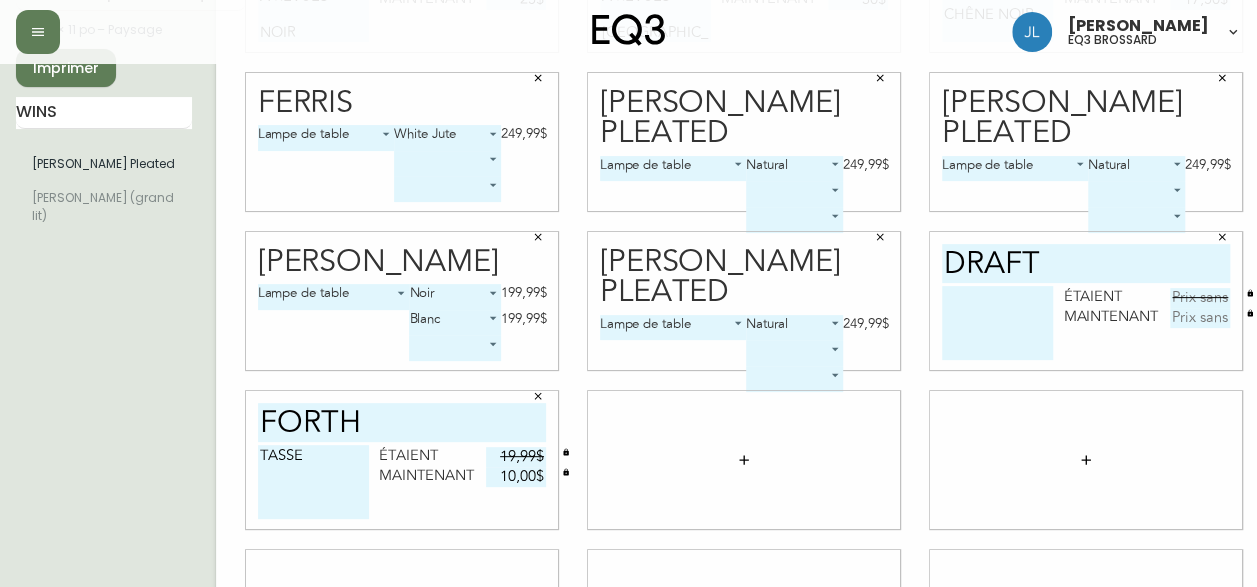 type on "10,00$" 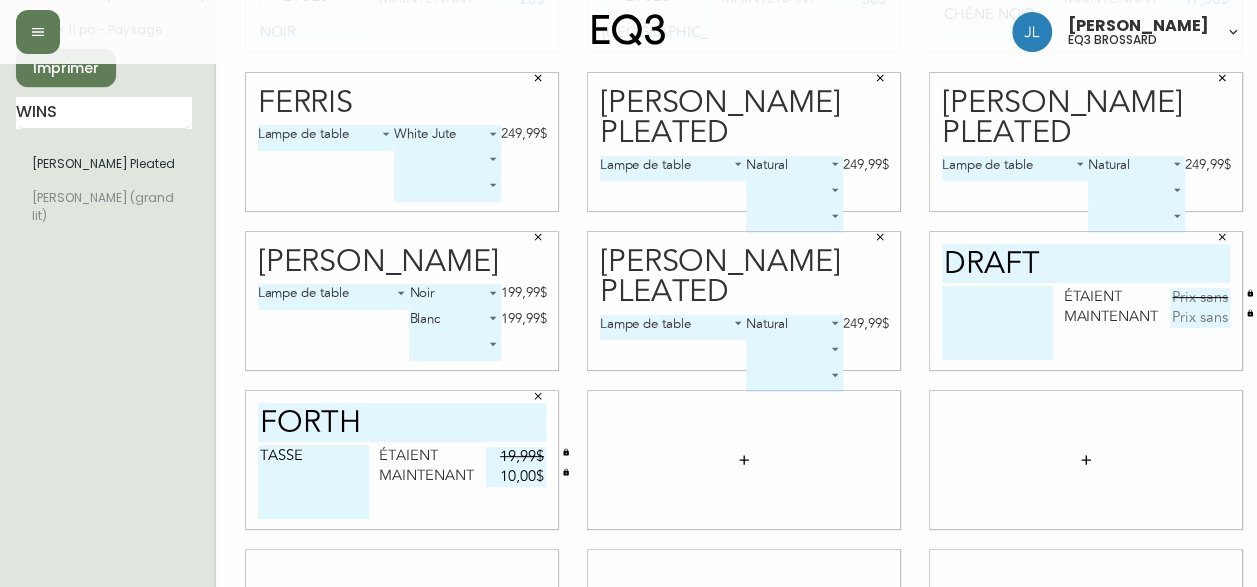 scroll, scrollTop: 0, scrollLeft: 0, axis: both 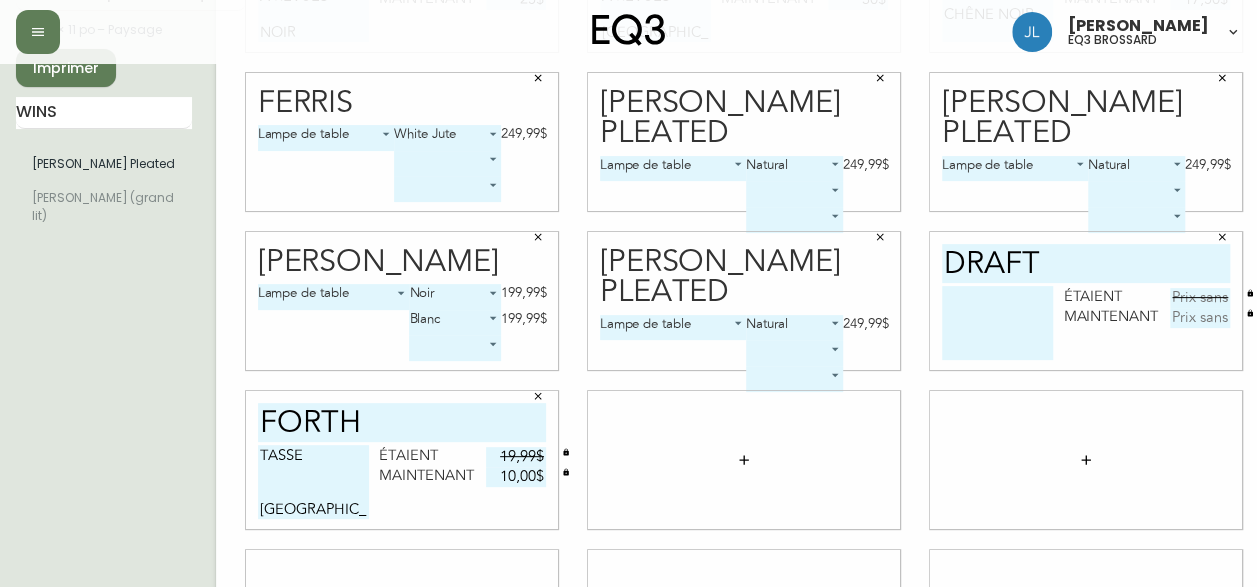 click on "TASSE
[GEOGRAPHIC_DATA]" at bounding box center (313, 482) 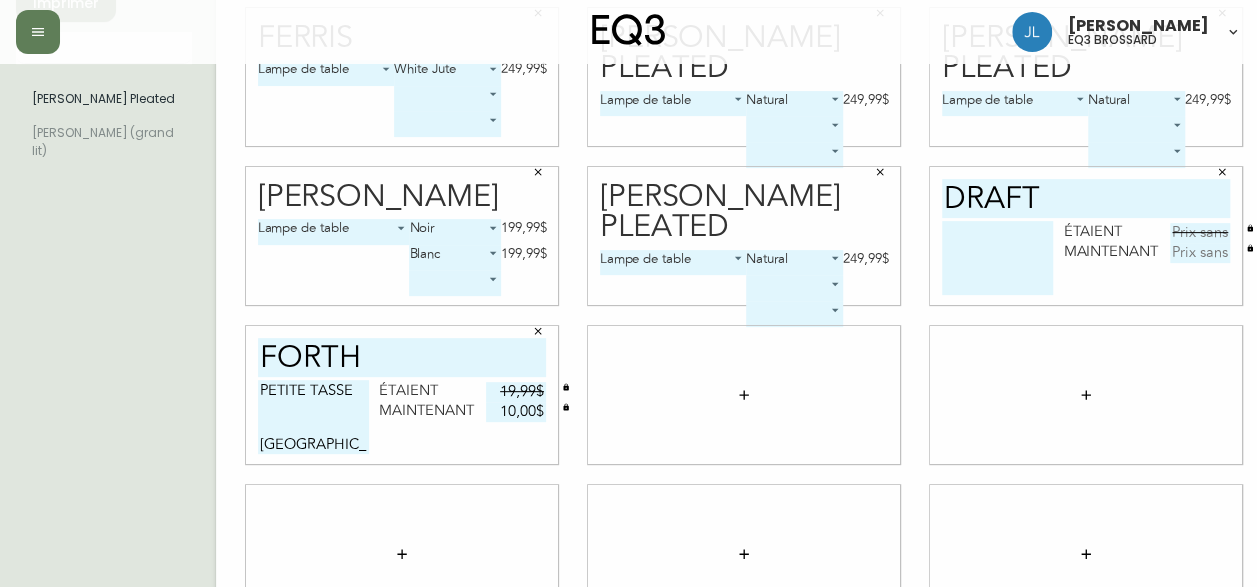 scroll, scrollTop: 255, scrollLeft: 0, axis: vertical 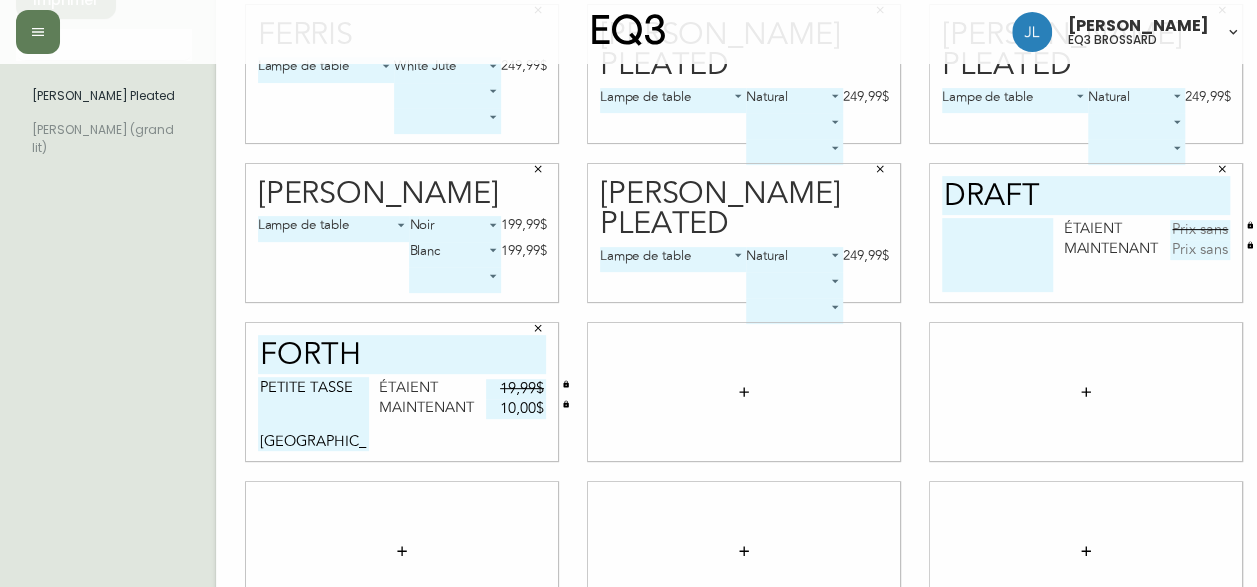type on "PETITE TASSE
[GEOGRAPHIC_DATA]" 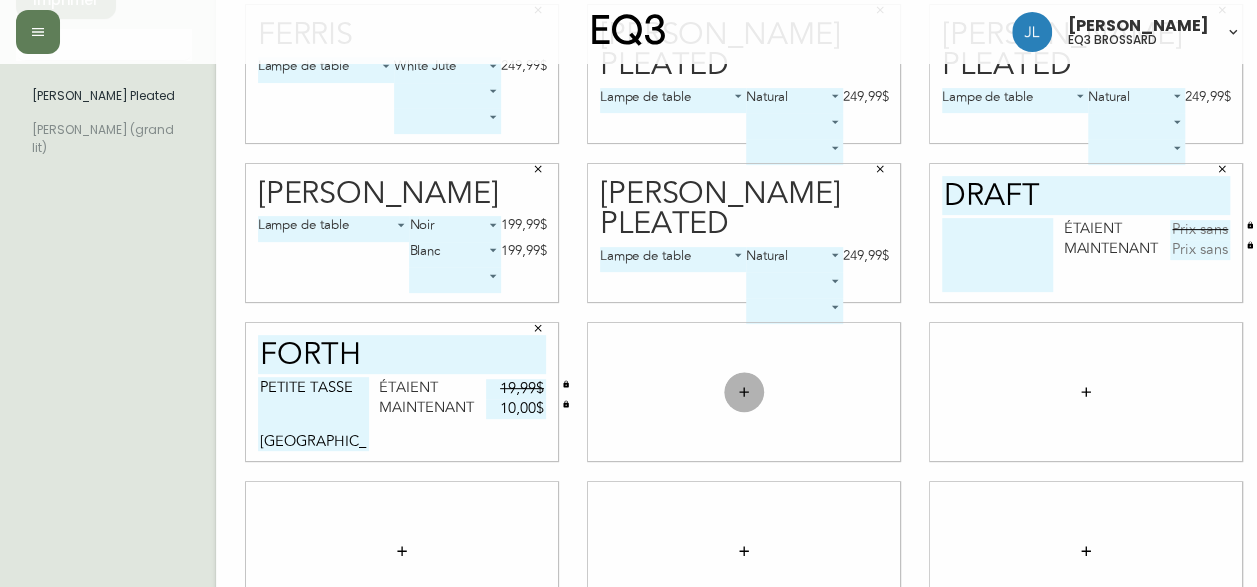 click at bounding box center (744, 392) 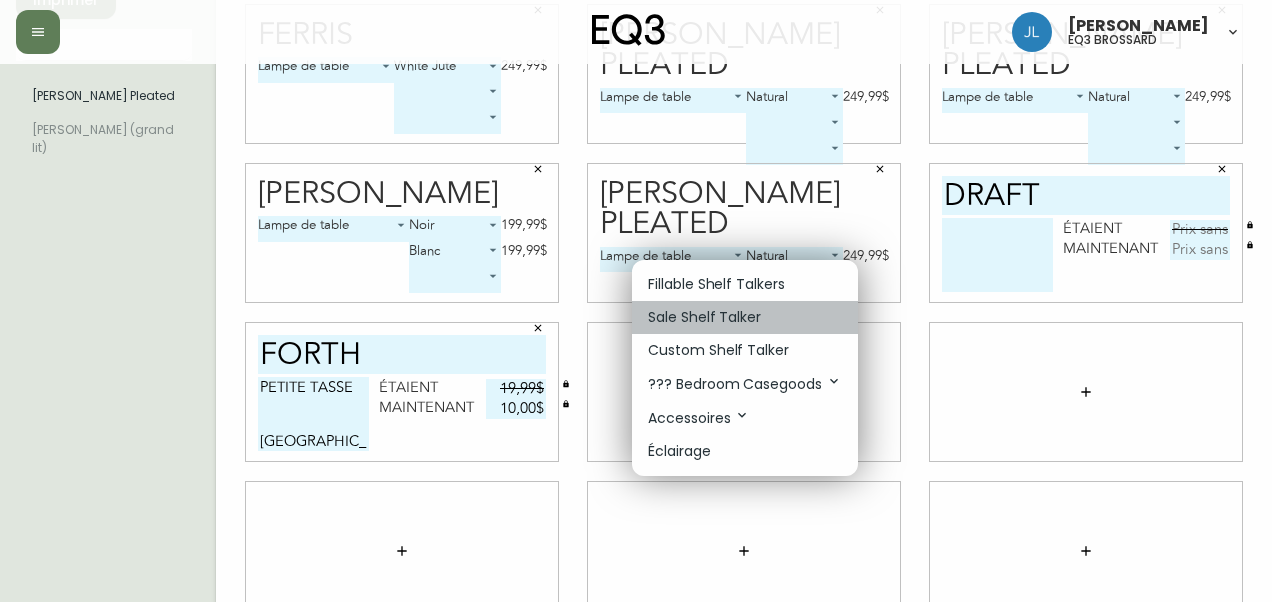 click on "Sale Shelf Talker" at bounding box center (704, 317) 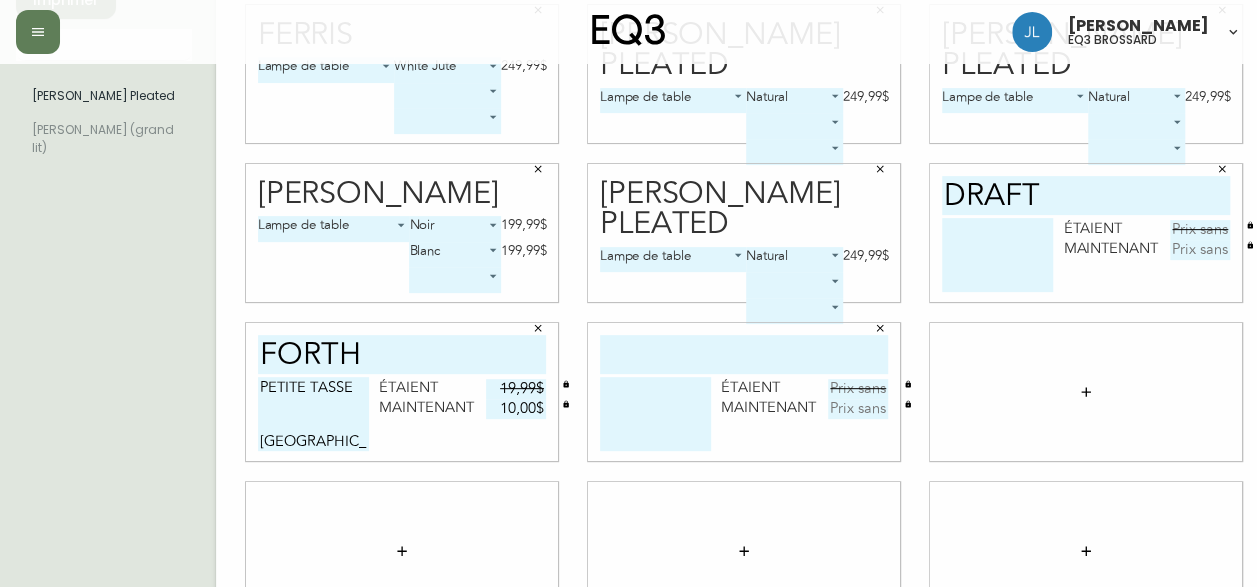 click at bounding box center (744, 354) 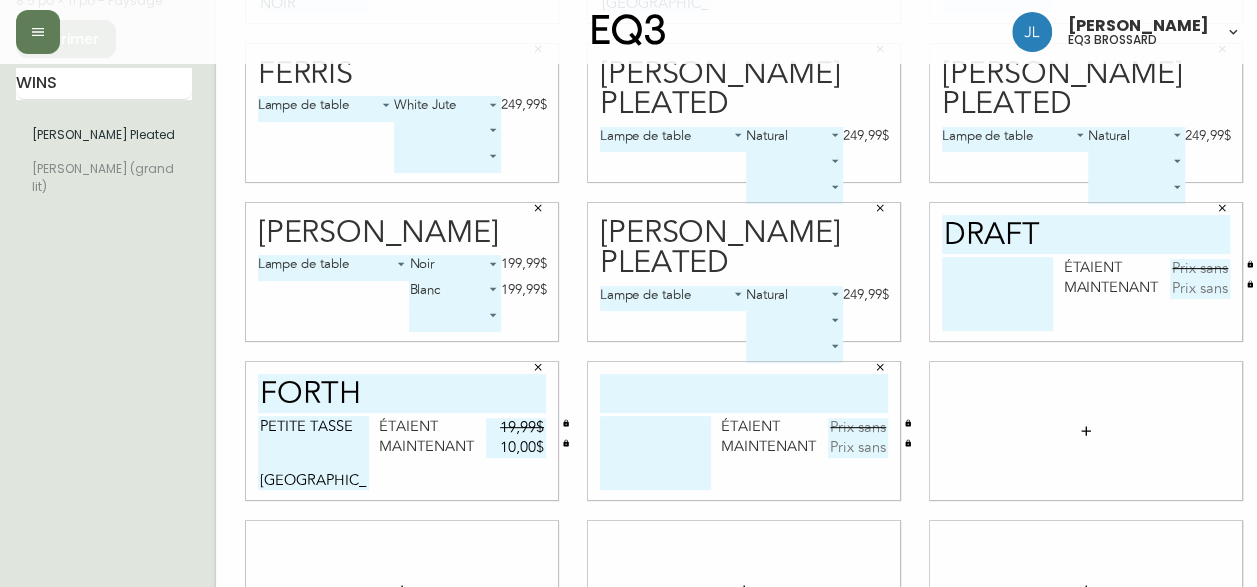 scroll, scrollTop: 214, scrollLeft: 0, axis: vertical 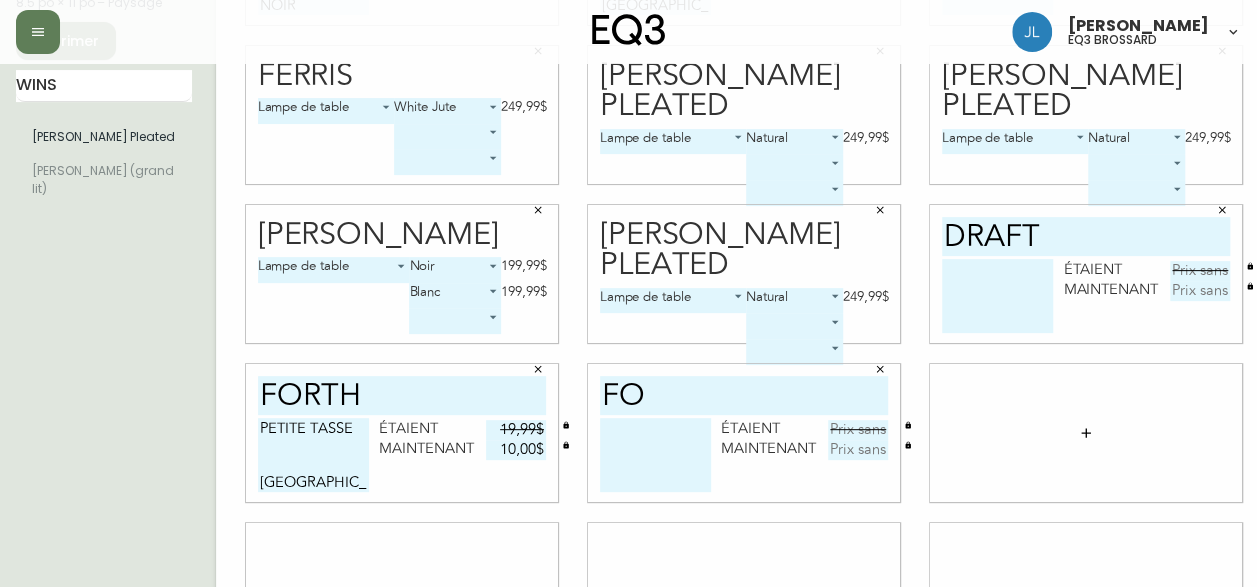 type on "forth" 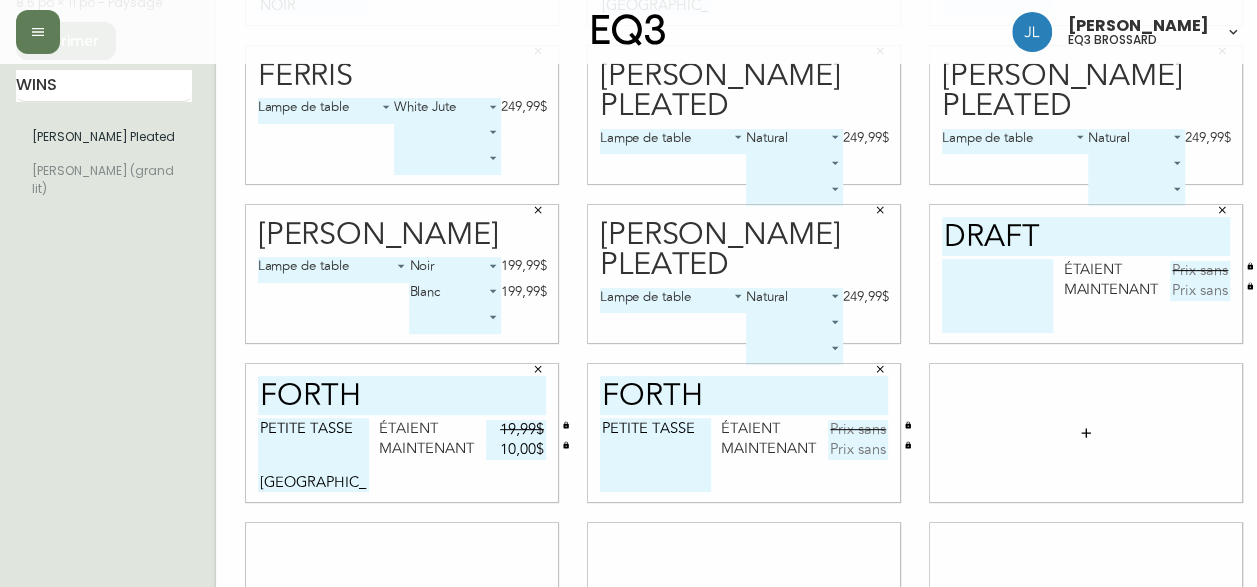 type on "PETITE TASSE" 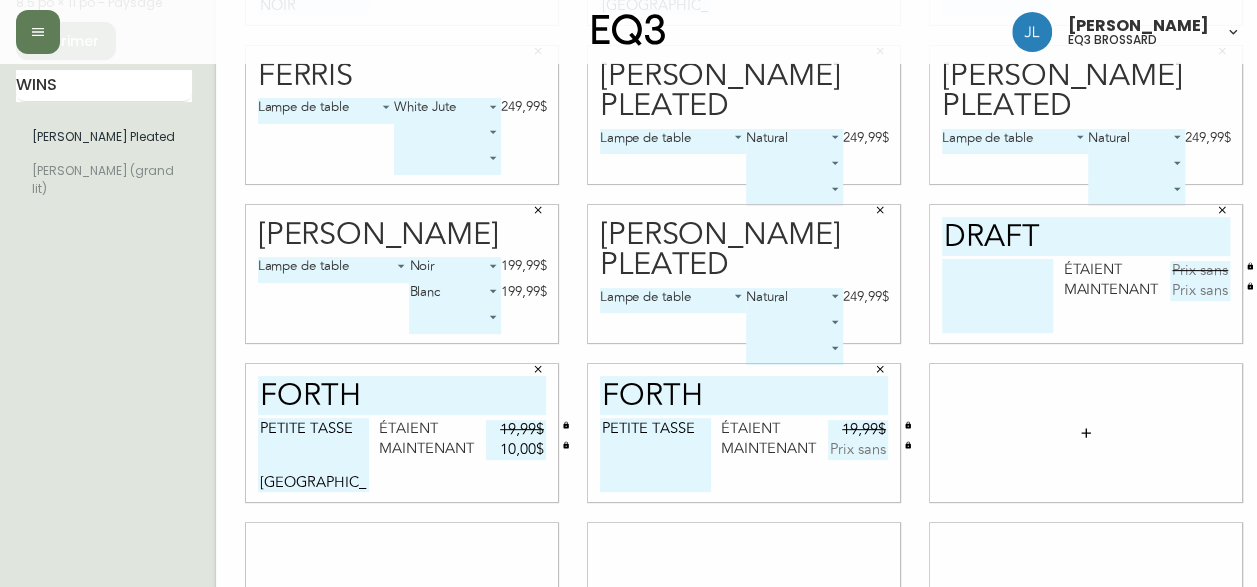 type on "19,99$" 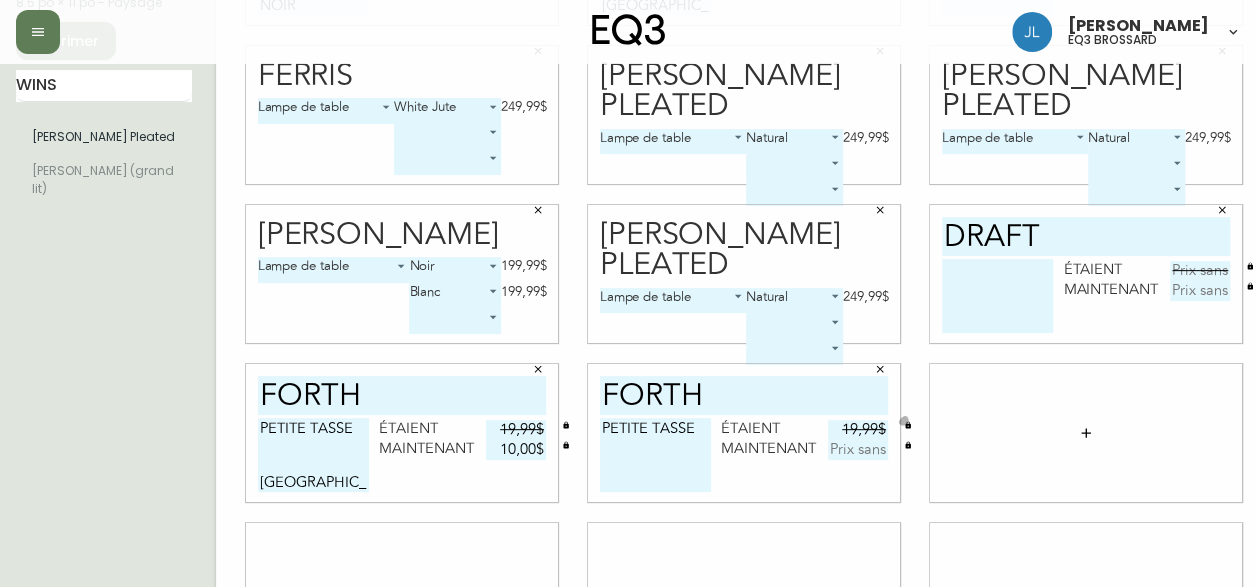 type 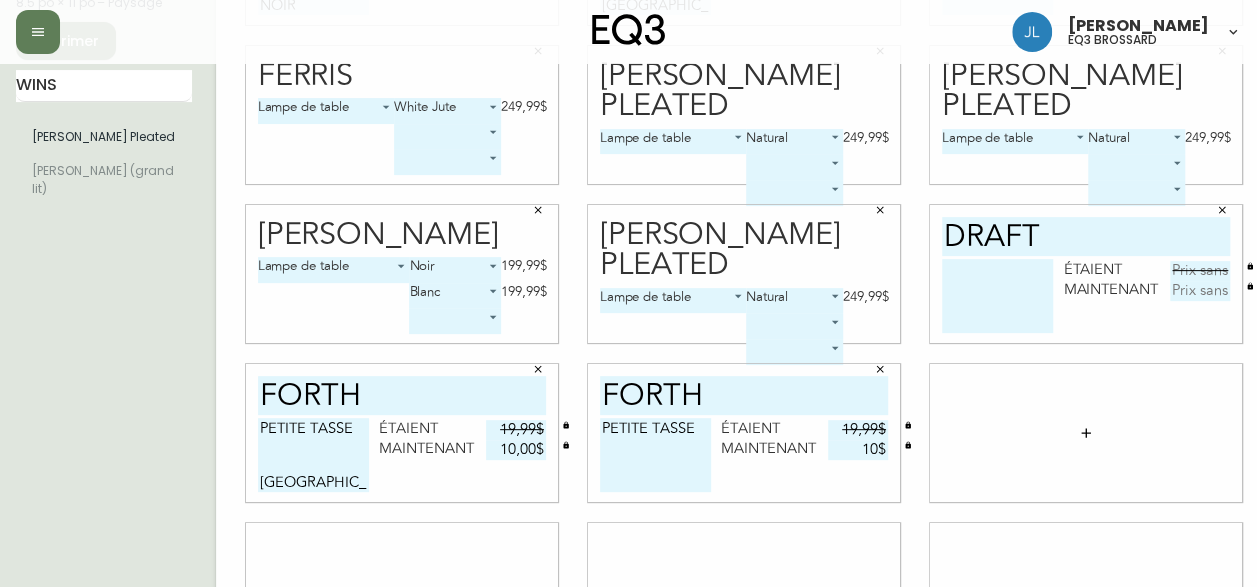 type on "10$" 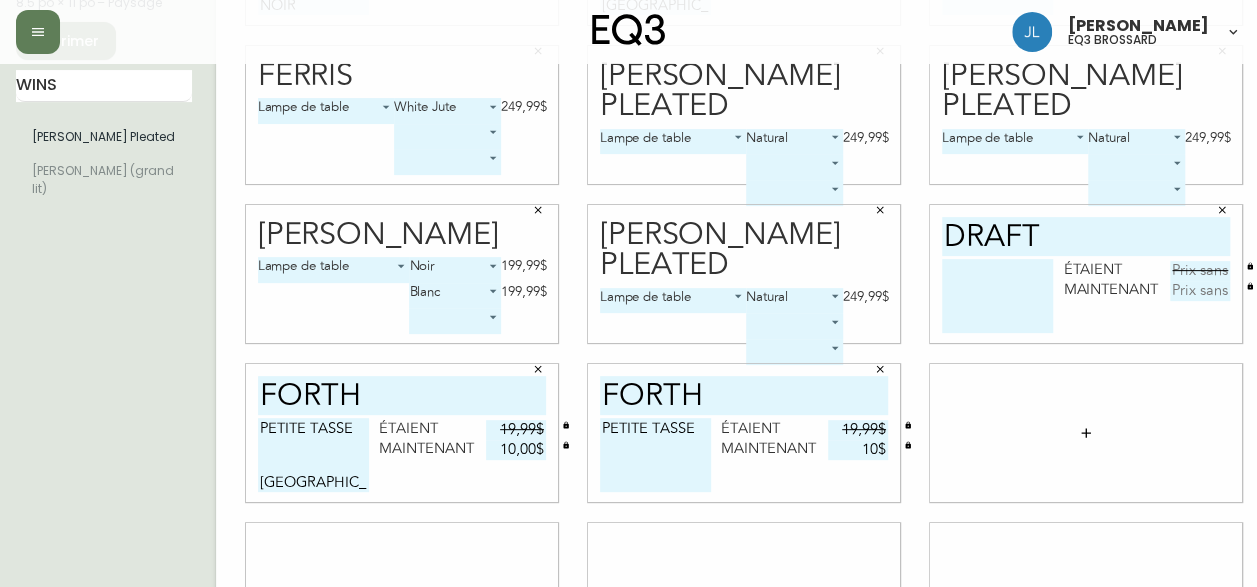 scroll, scrollTop: 0, scrollLeft: 0, axis: both 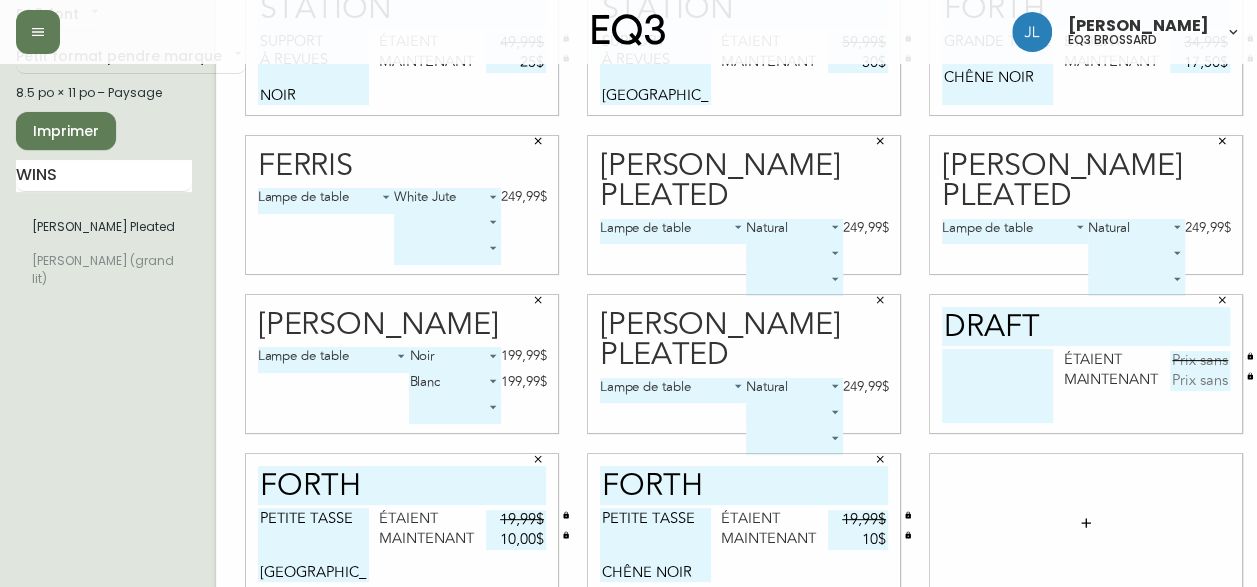 type on "PETITE TASSE
CHÊNE NOIR" 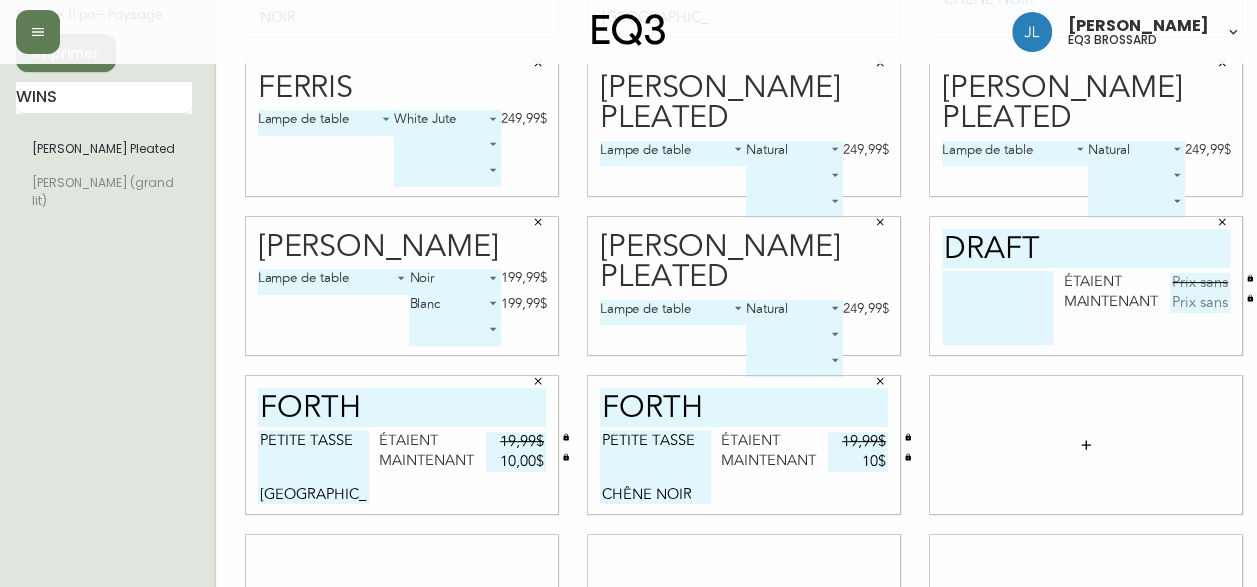 scroll, scrollTop: 240, scrollLeft: 0, axis: vertical 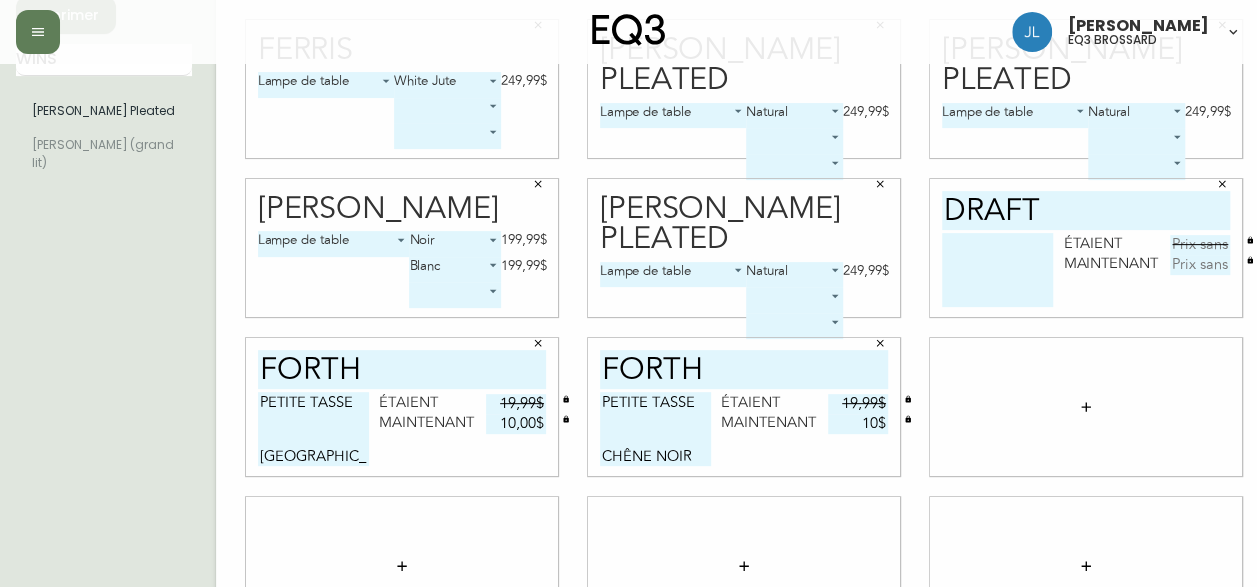 click 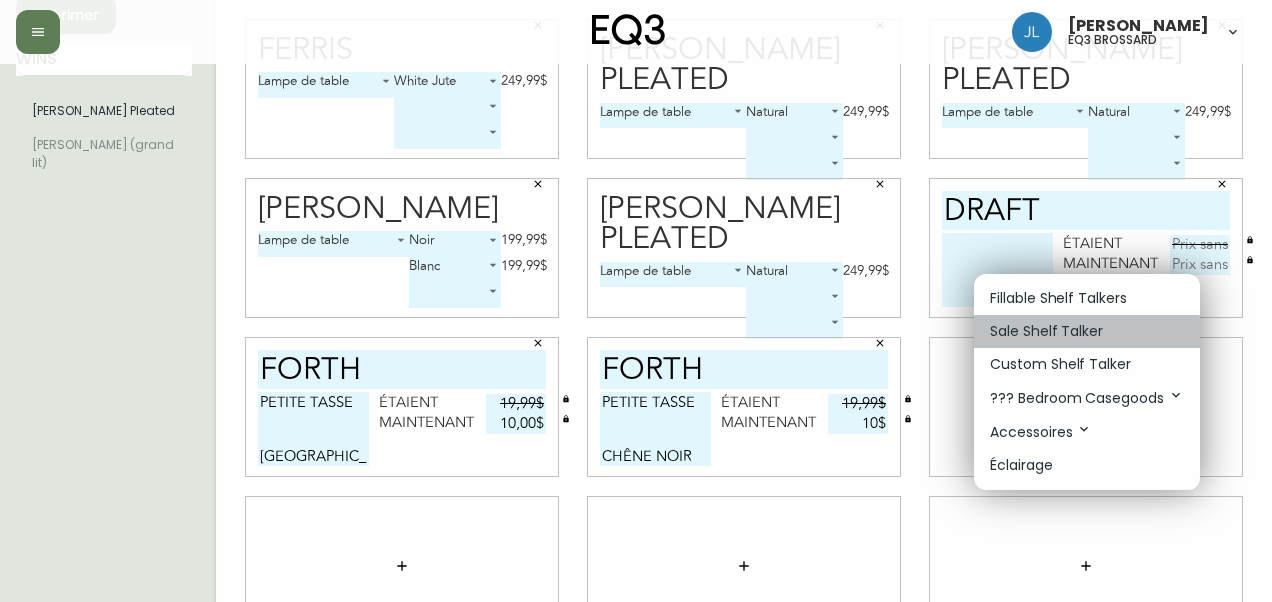 click on "Sale Shelf Talker" at bounding box center [1046, 331] 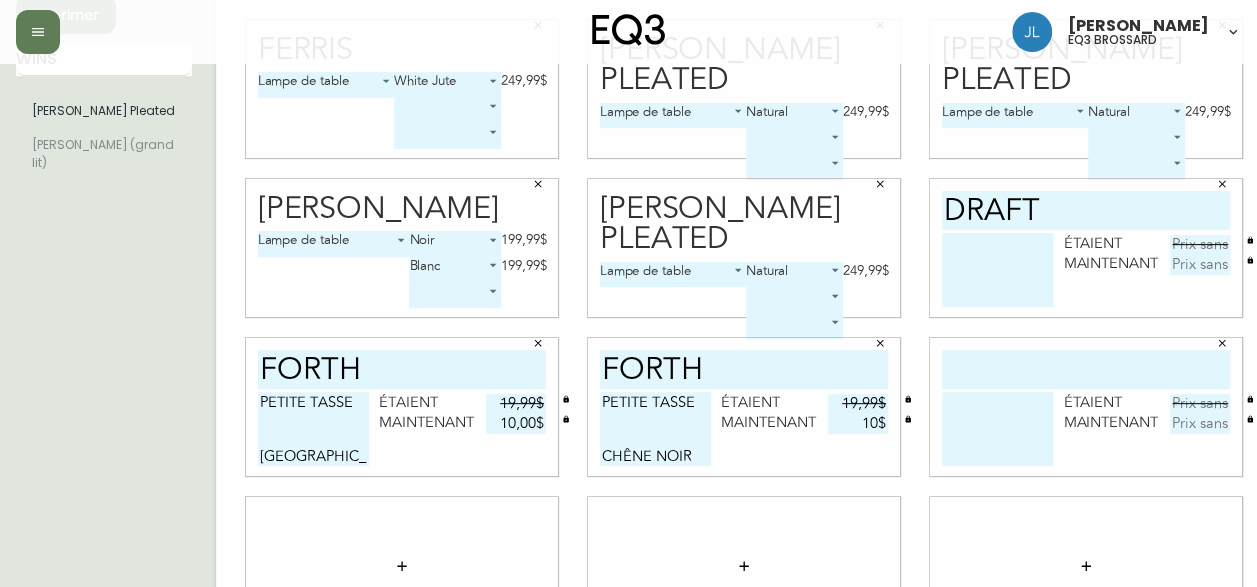 click at bounding box center (1086, 369) 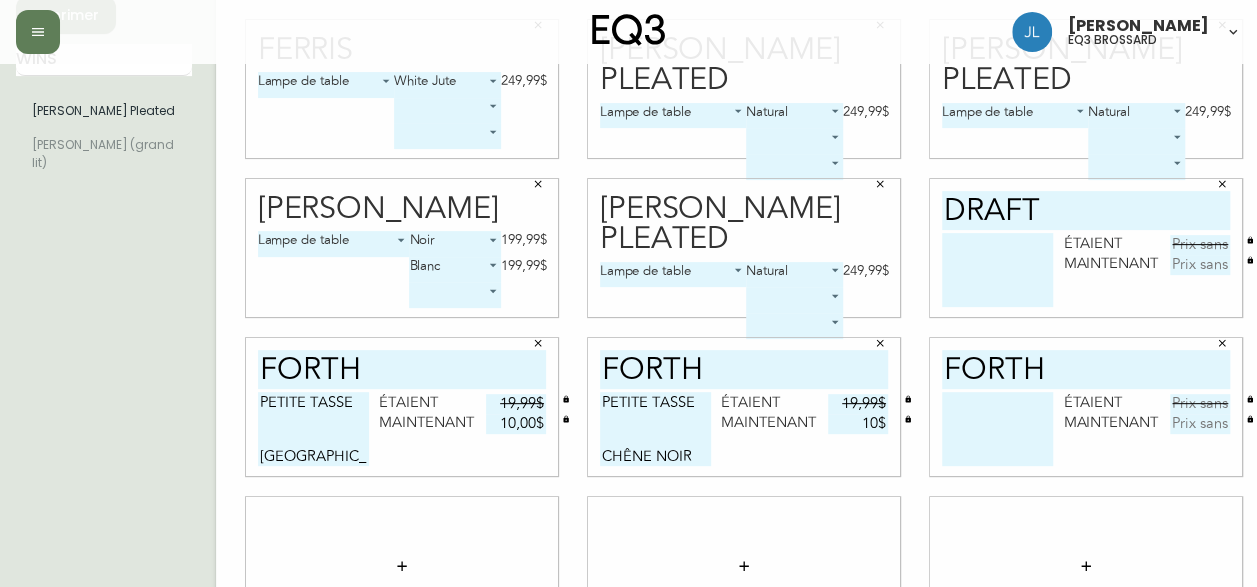 type on "FORTH" 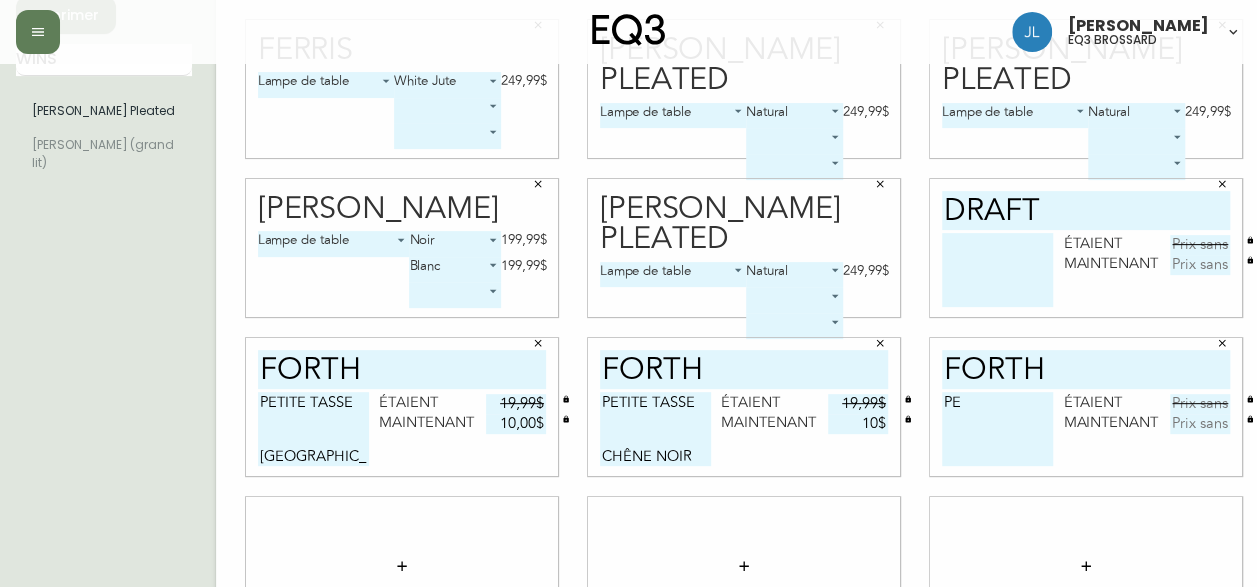 type on "P" 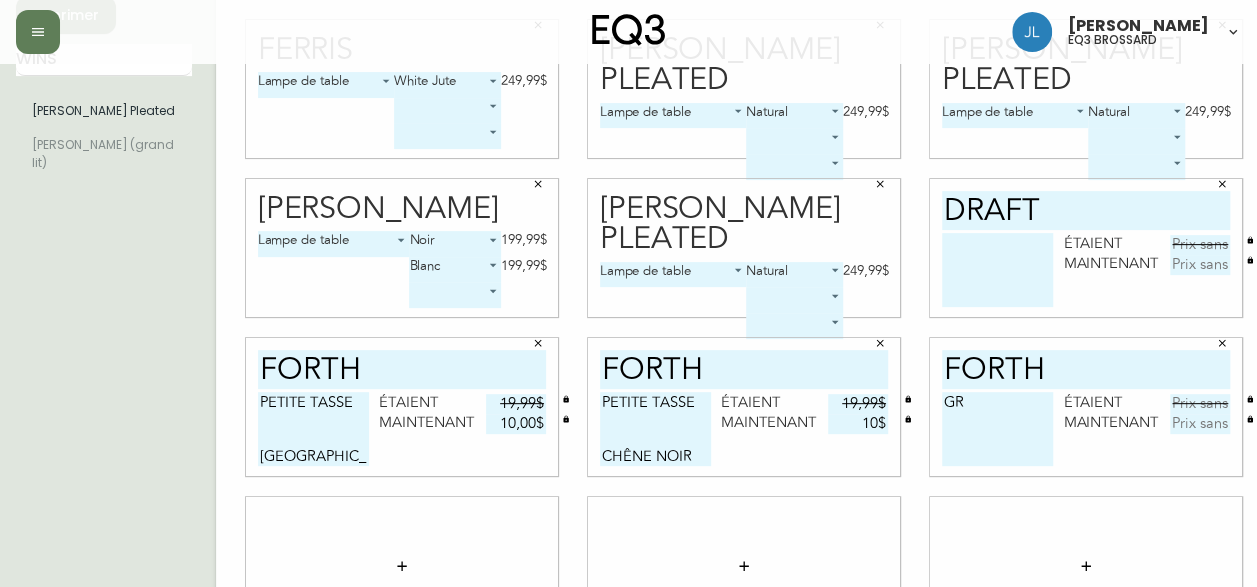 type on "G" 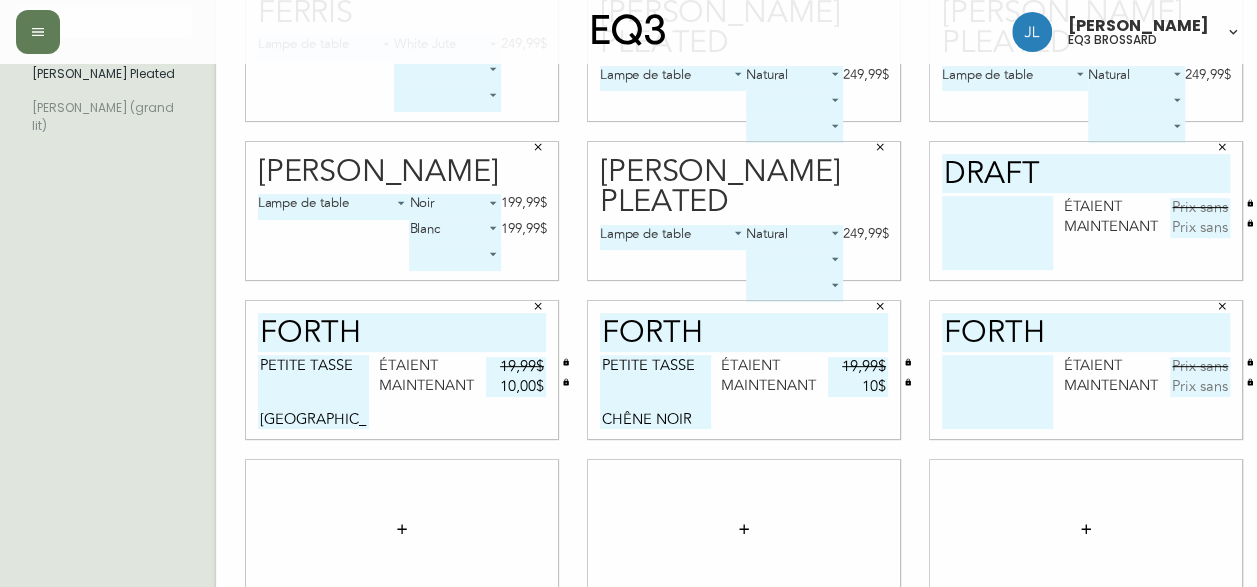 scroll, scrollTop: 278, scrollLeft: 0, axis: vertical 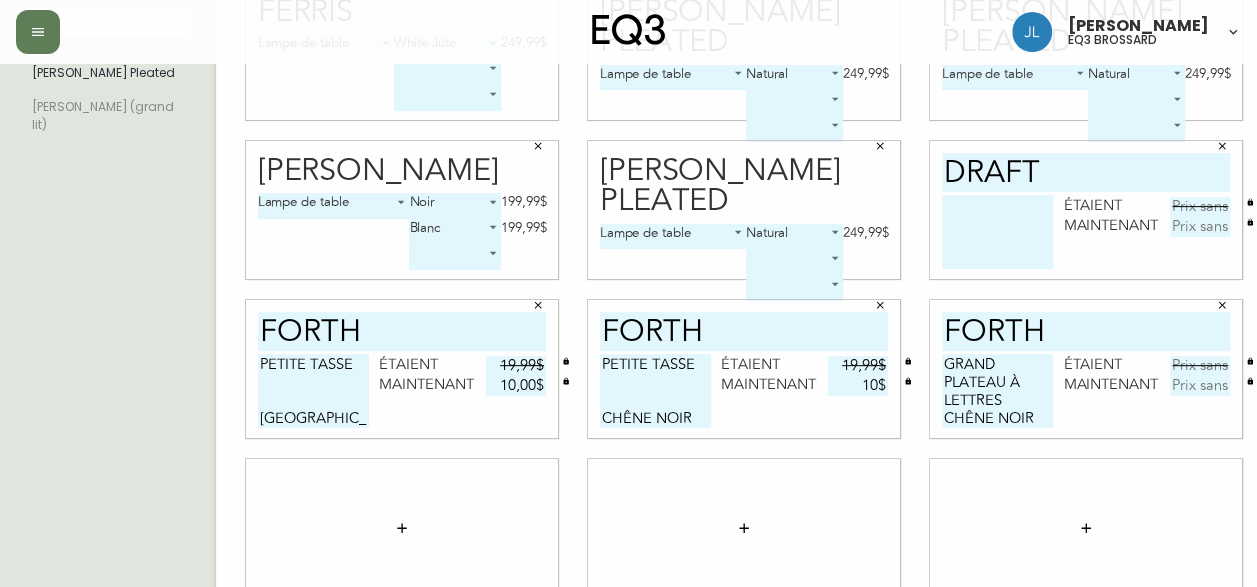 click on "GRAND PLATEAU À LETTRES
CHÊNE NOIR" at bounding box center [997, 391] 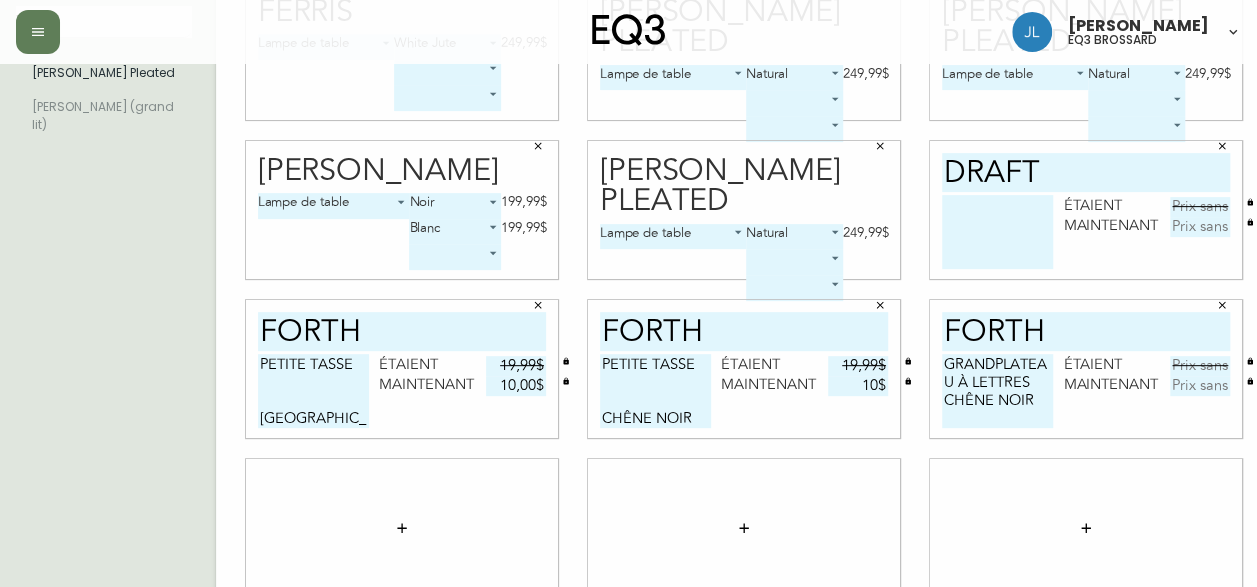 scroll, scrollTop: 0, scrollLeft: 0, axis: both 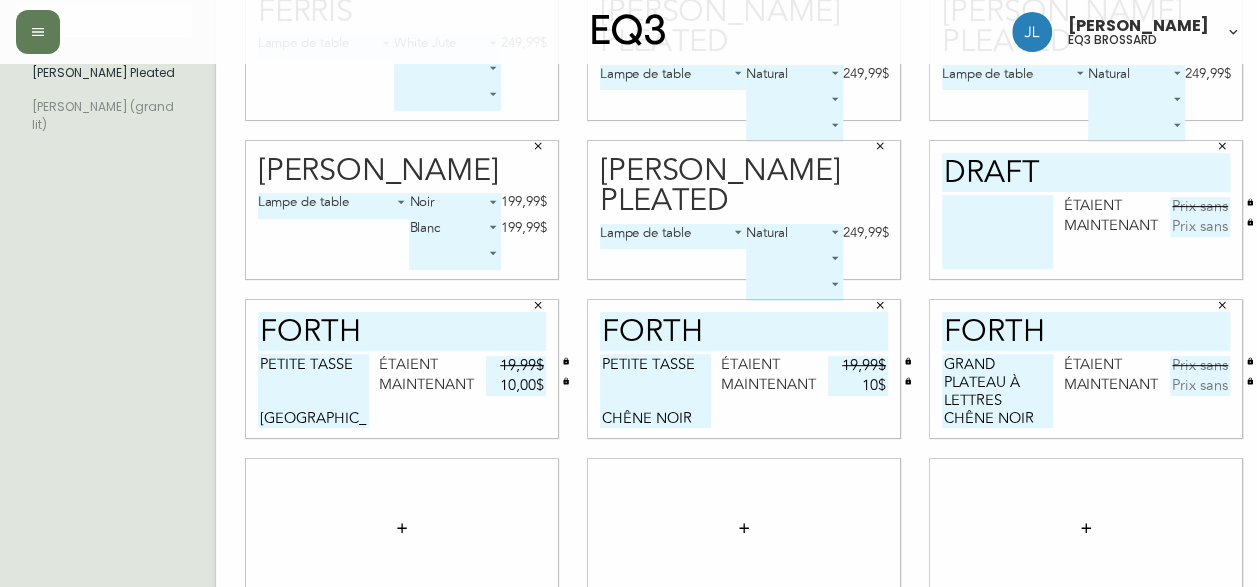 click on "GRAND PLATEAU À LETTRES
CHÊNE NOIR" at bounding box center (997, 391) 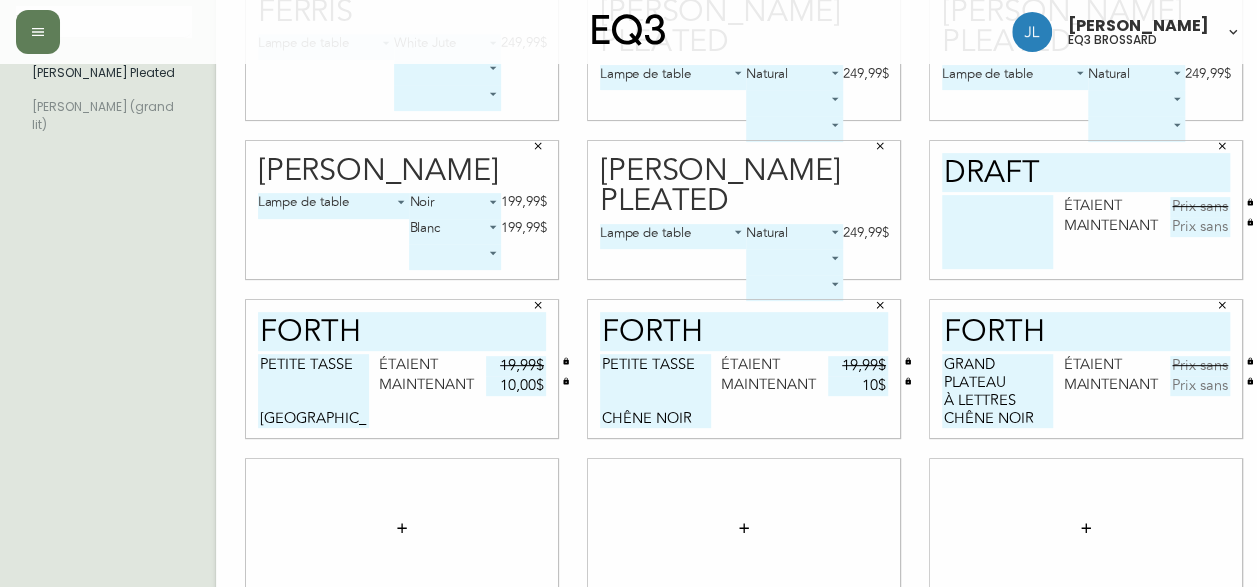 type on "GRAND PLATEAU
À LETTRES
CHÊNE NOIR" 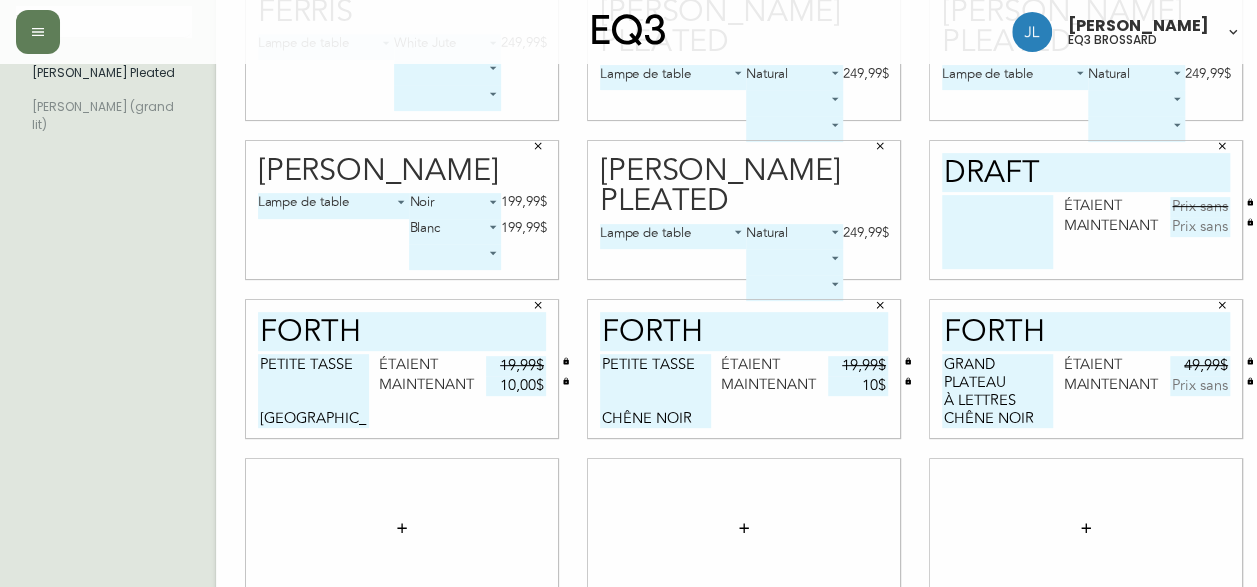 type on "49,99$" 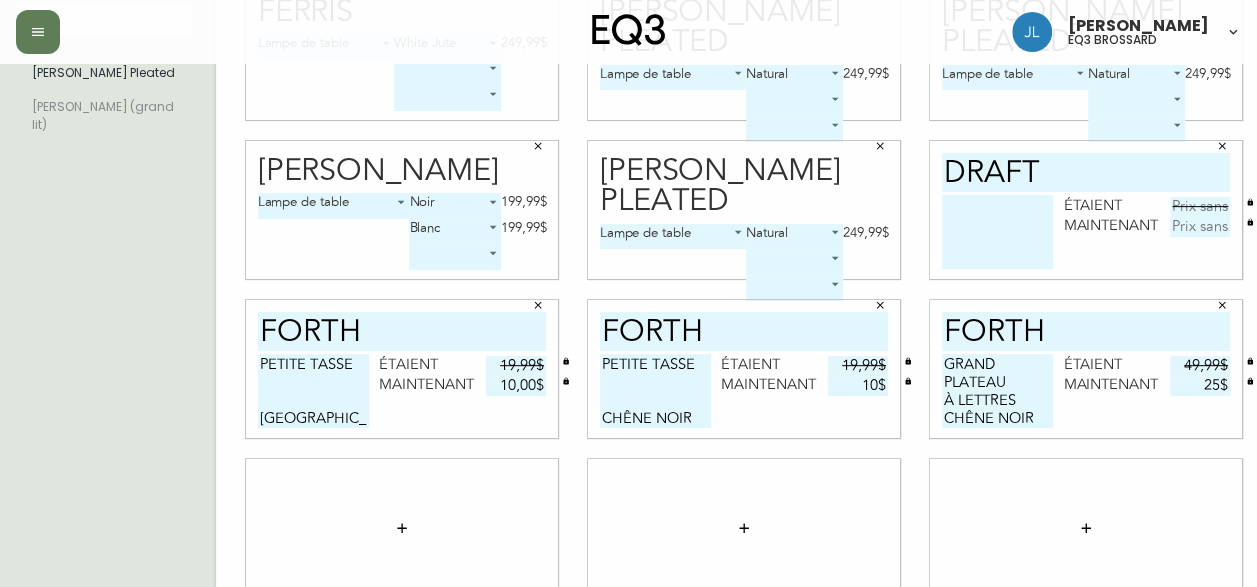 type on "25$" 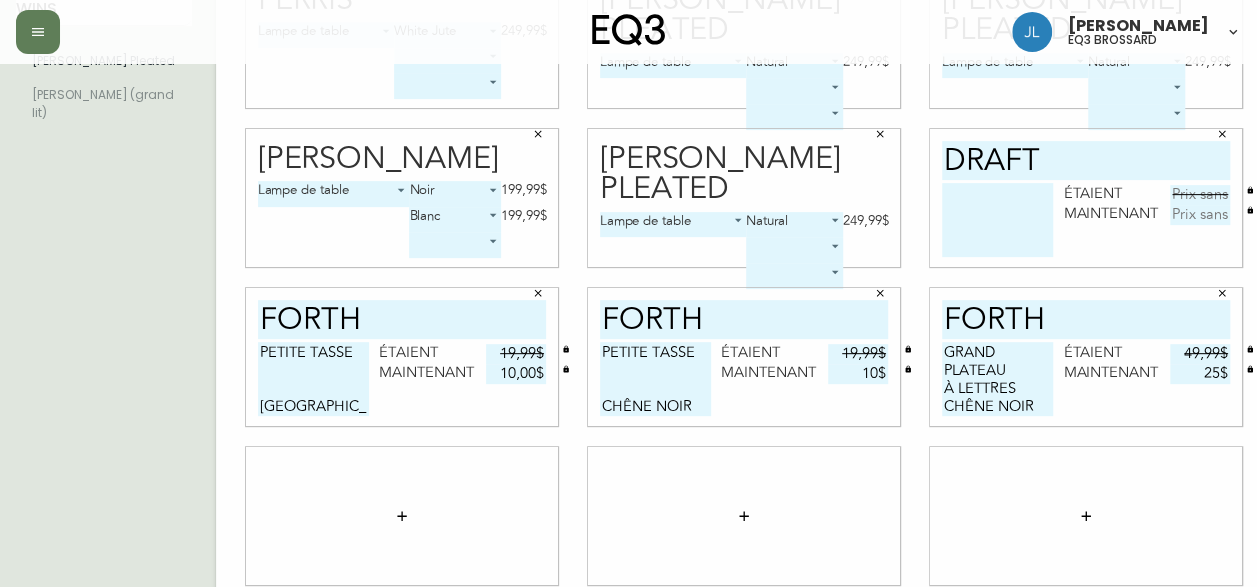 scroll, scrollTop: 291, scrollLeft: 0, axis: vertical 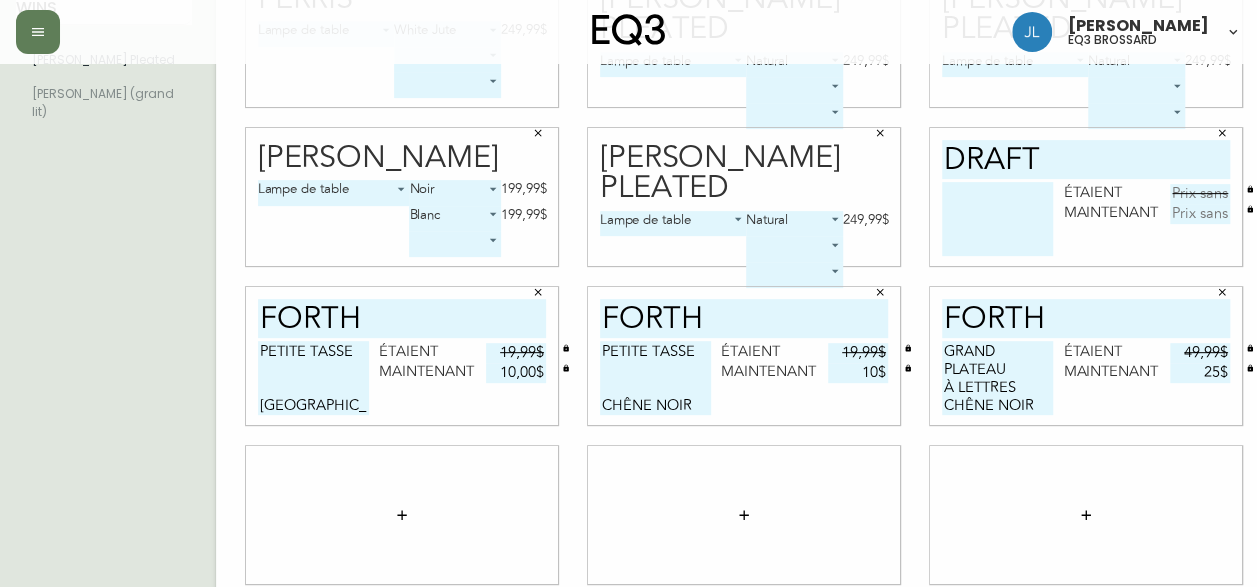 drag, startPoint x: 1070, startPoint y: 149, endPoint x: 922, endPoint y: 152, distance: 148.0304 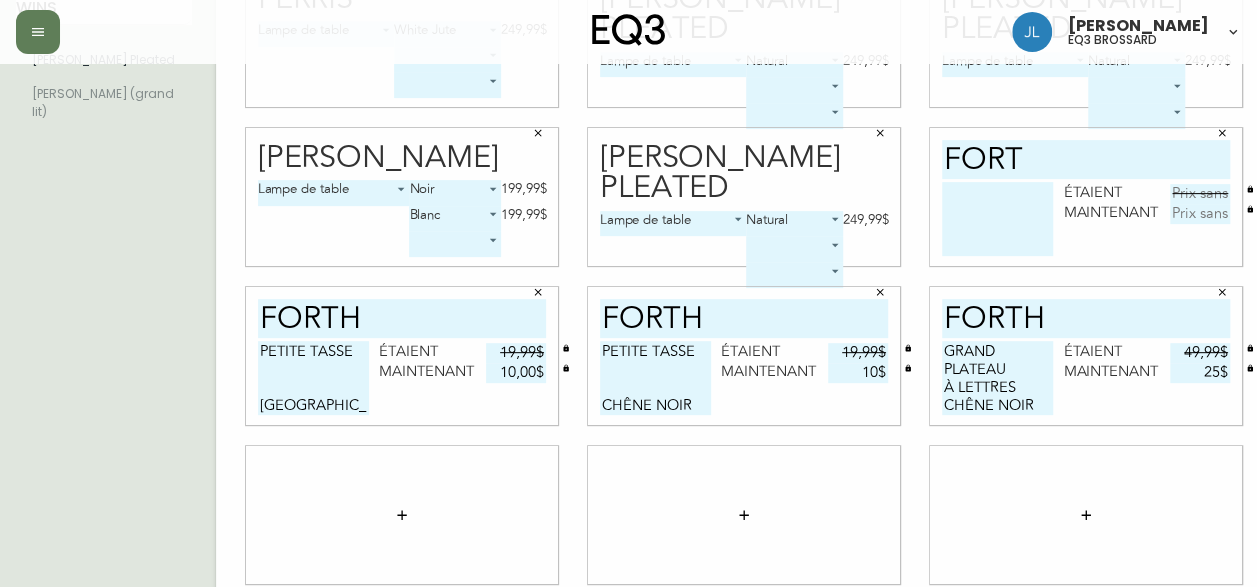 type on "forth" 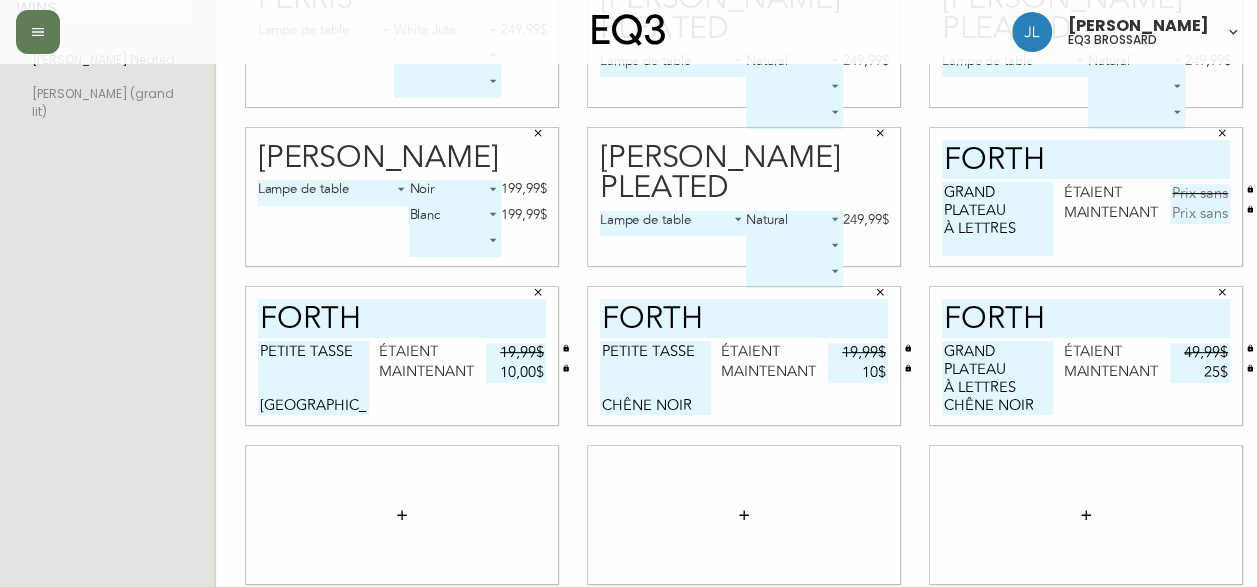 scroll, scrollTop: 0, scrollLeft: 0, axis: both 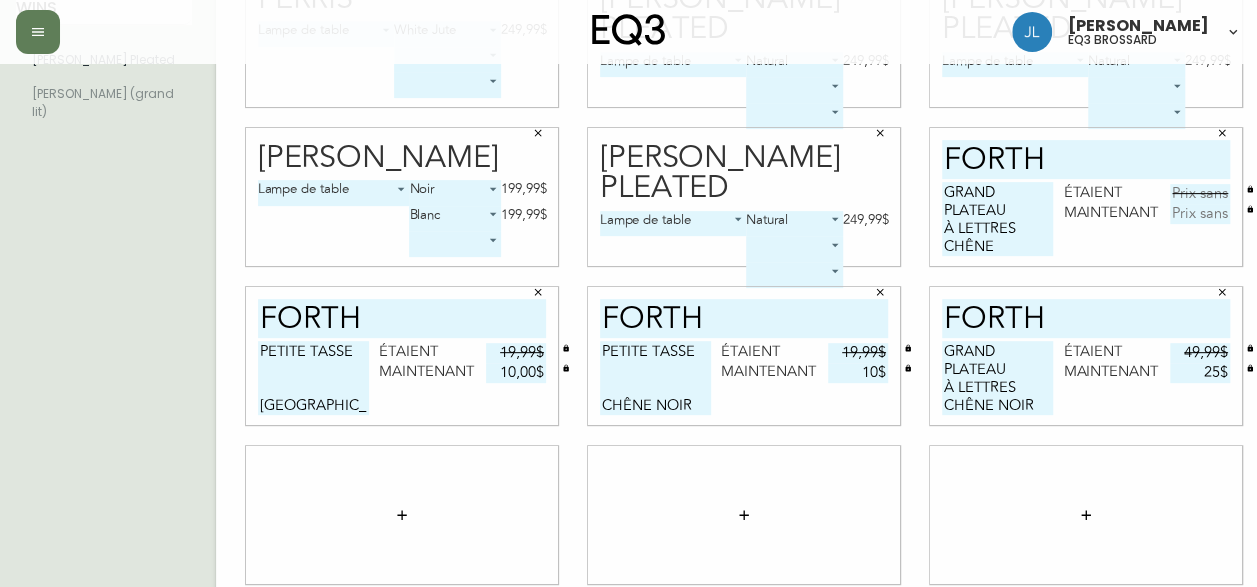 type on "GRAND PLATEAU
À LETTRES
CHÊNE" 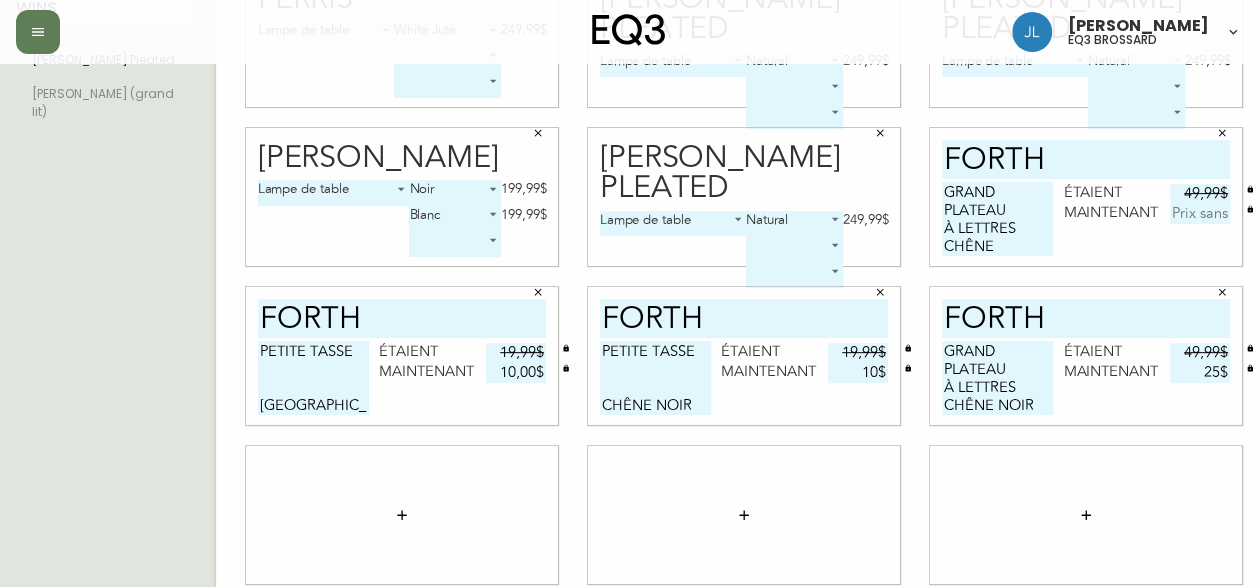 type on "49,99$" 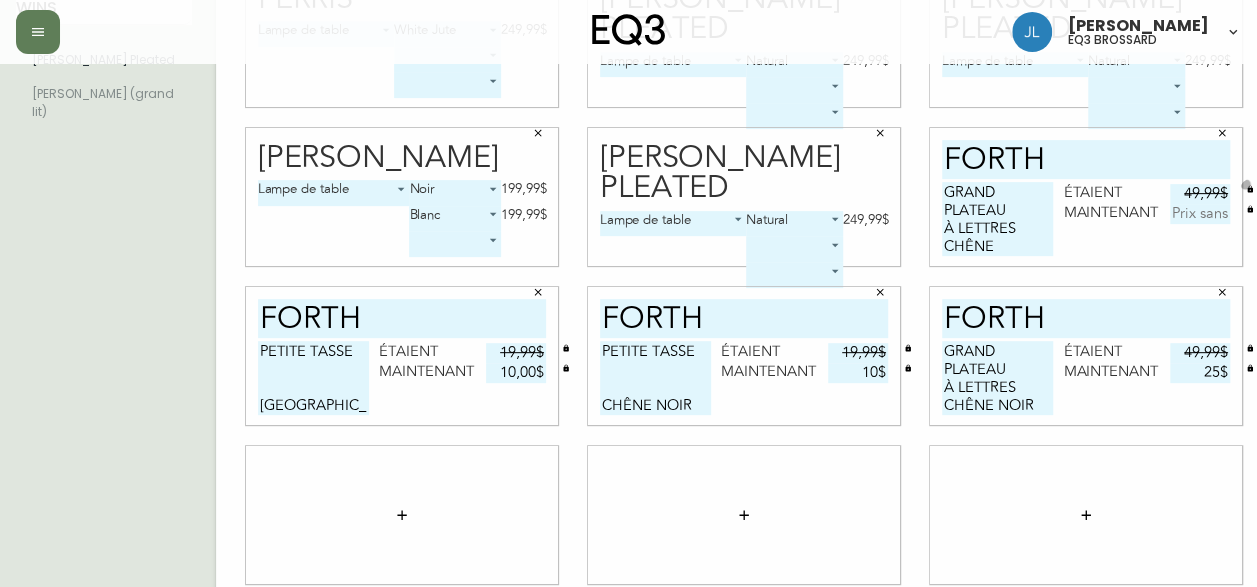 type 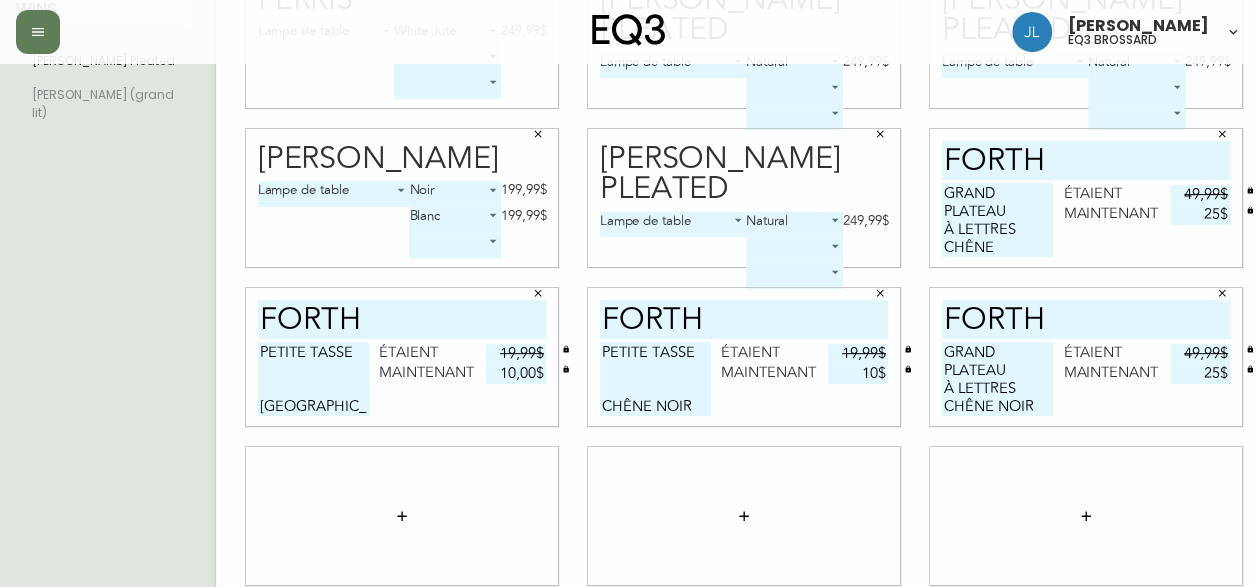 scroll, scrollTop: 309, scrollLeft: 0, axis: vertical 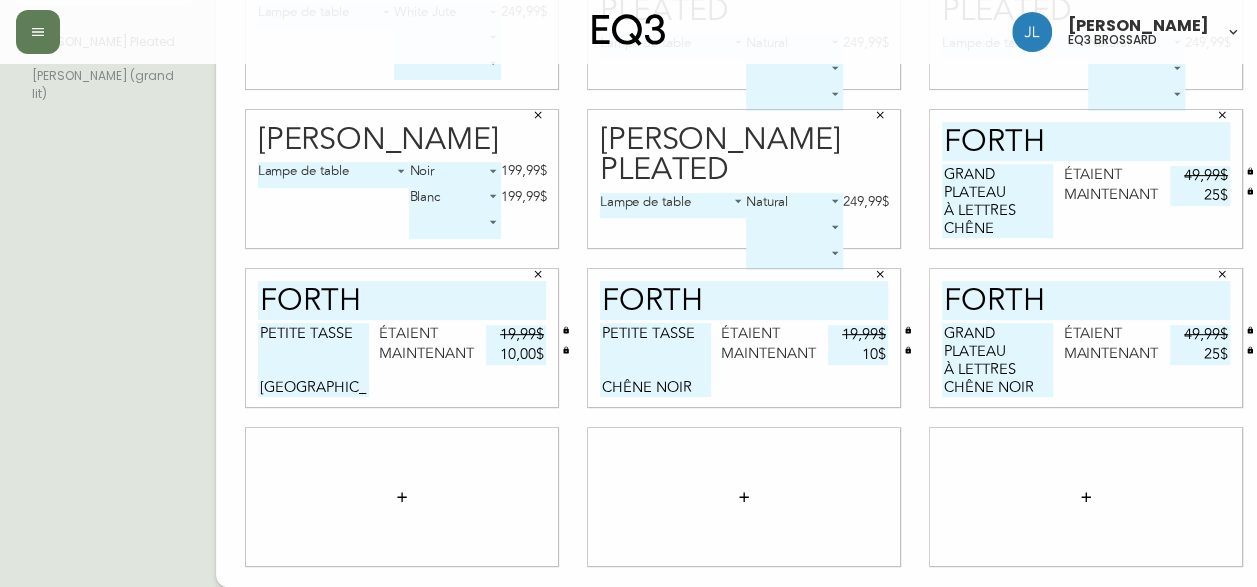 type on "25$" 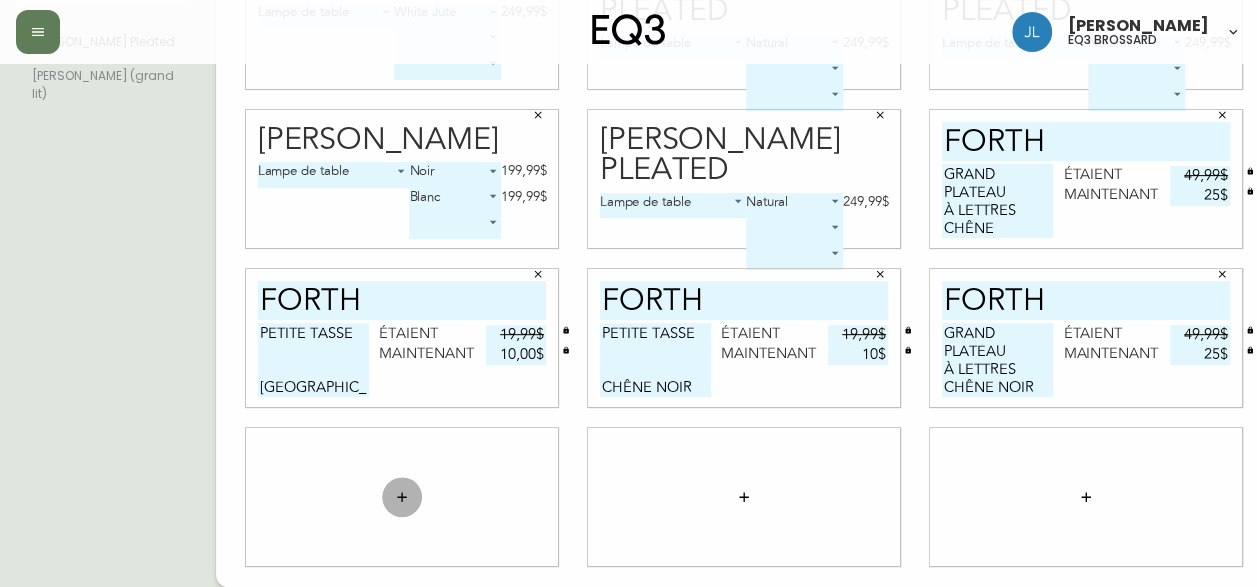 click at bounding box center [402, 497] 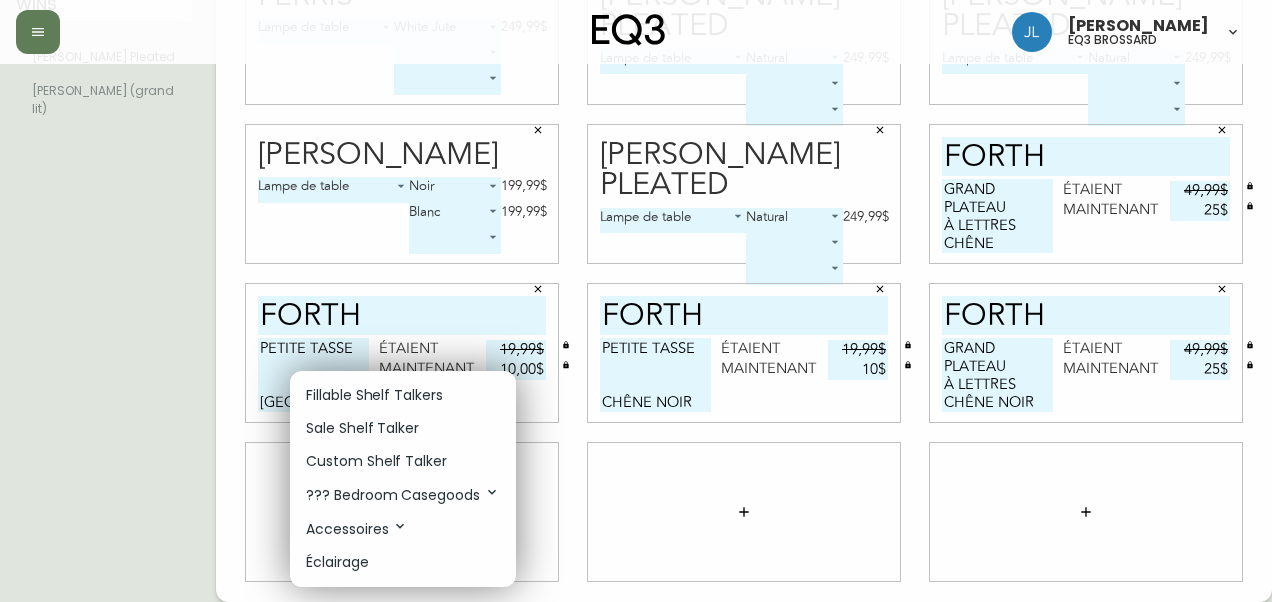 click on "Sale Shelf Talker" at bounding box center (403, 428) 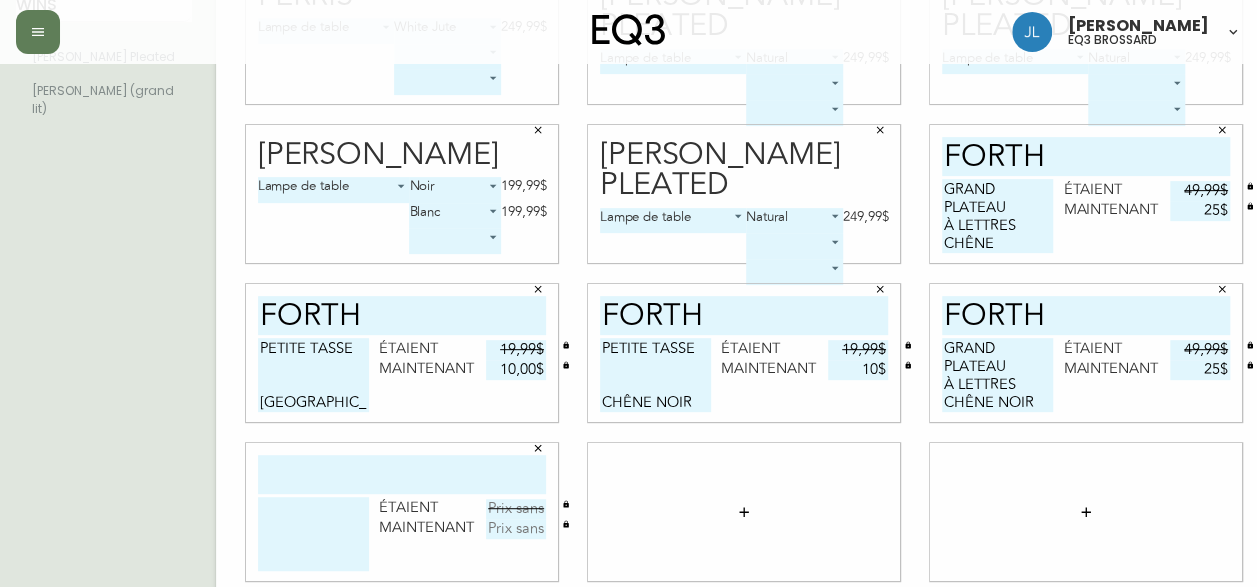 click at bounding box center [744, 512] 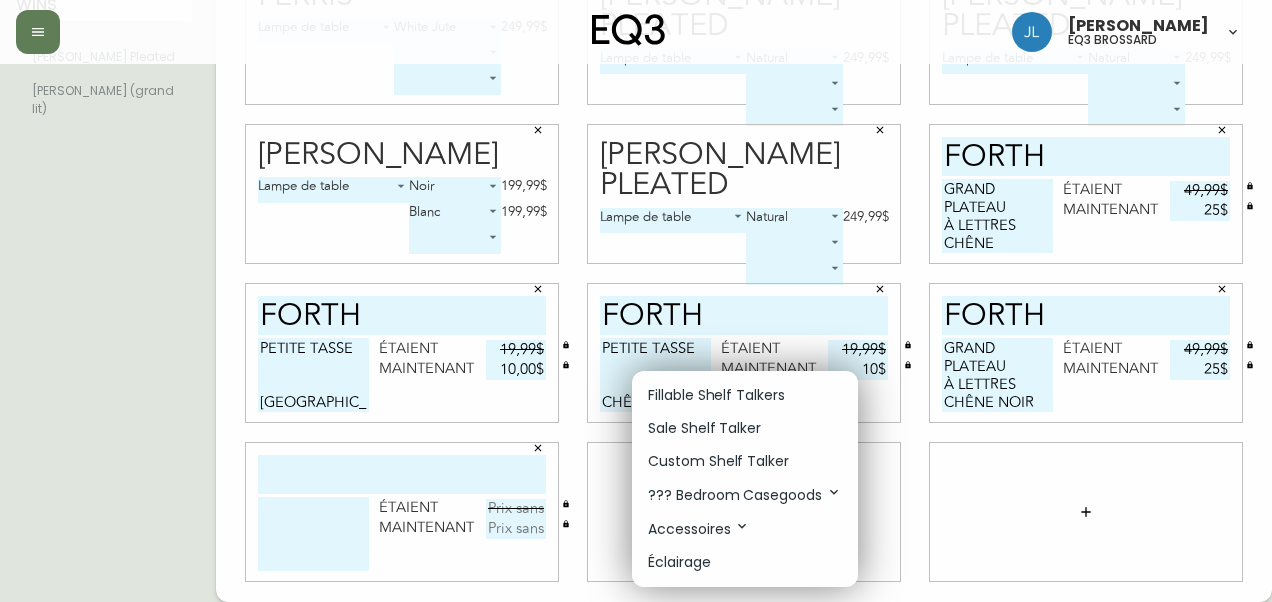 click on "Sale Shelf Talker" at bounding box center (745, 428) 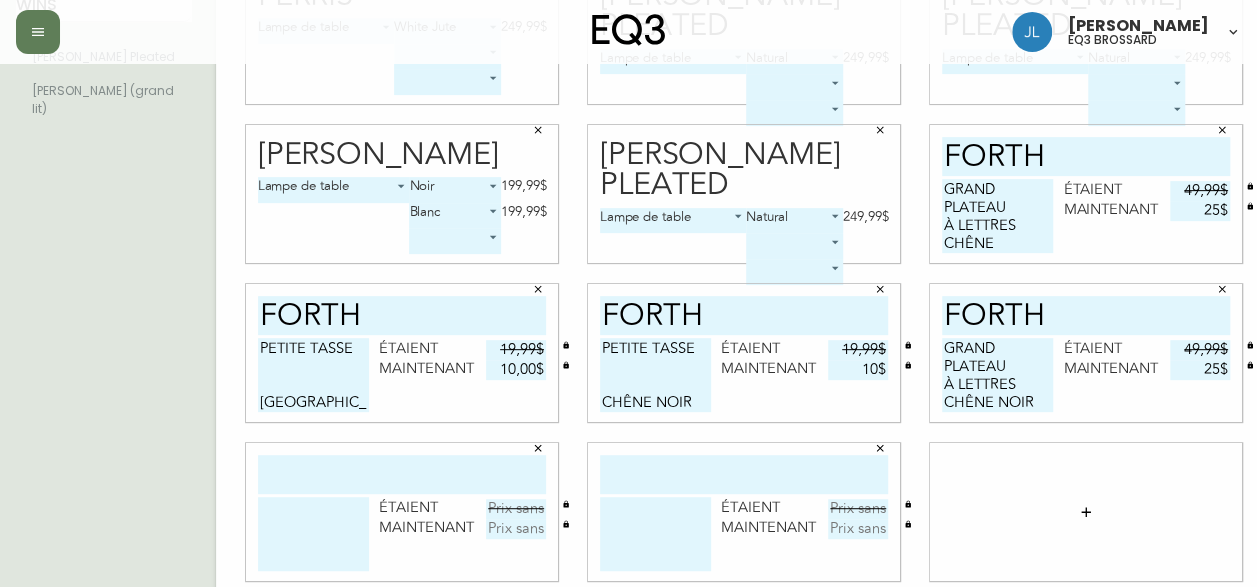 click at bounding box center (1086, 512) 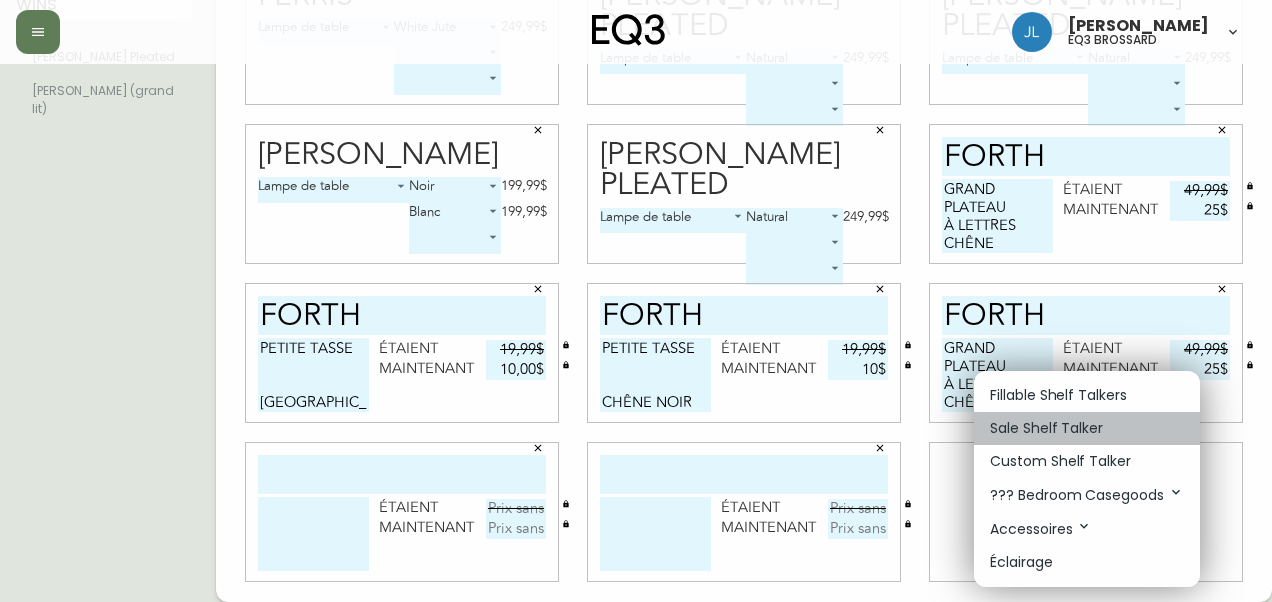 click on "Sale Shelf Talker" at bounding box center [1046, 428] 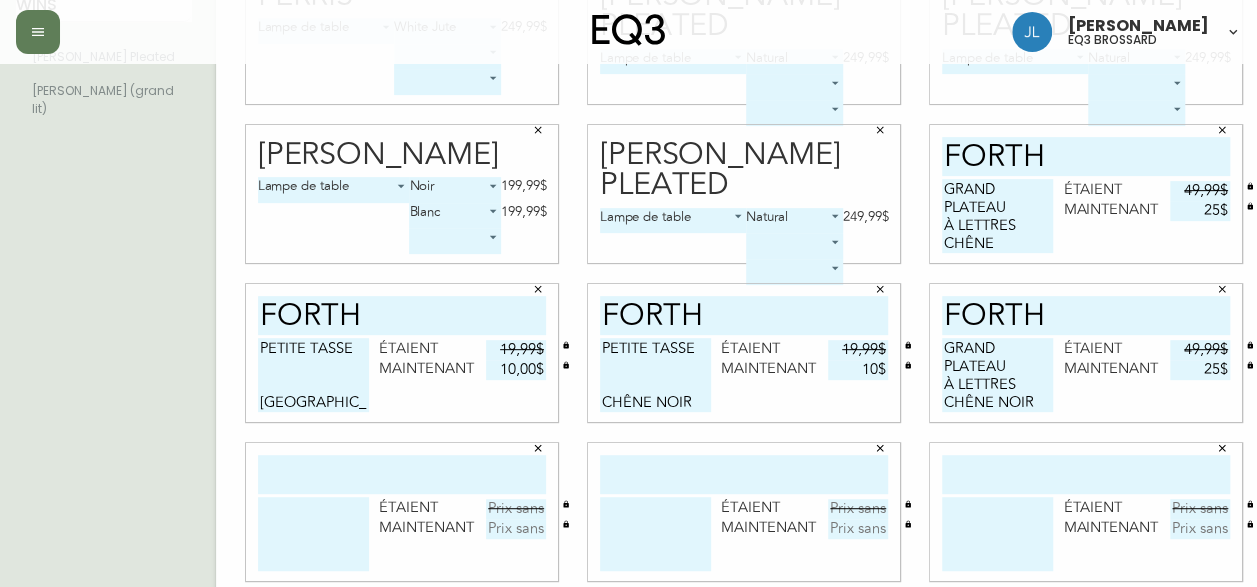 click at bounding box center (402, 474) 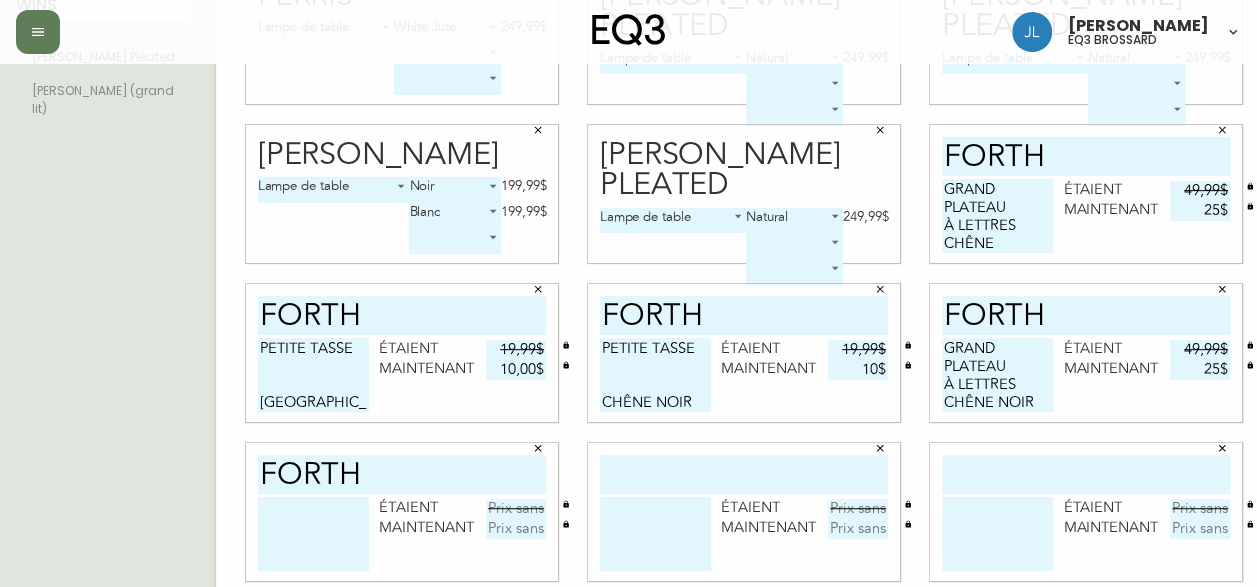 type on "FORTH" 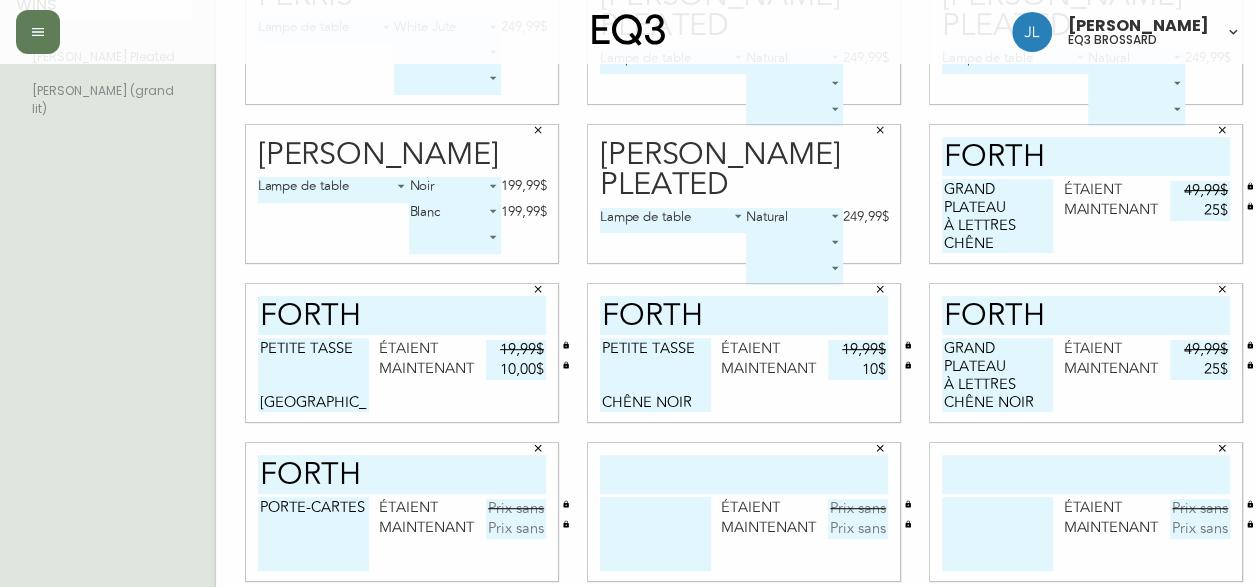 scroll, scrollTop: 0, scrollLeft: 0, axis: both 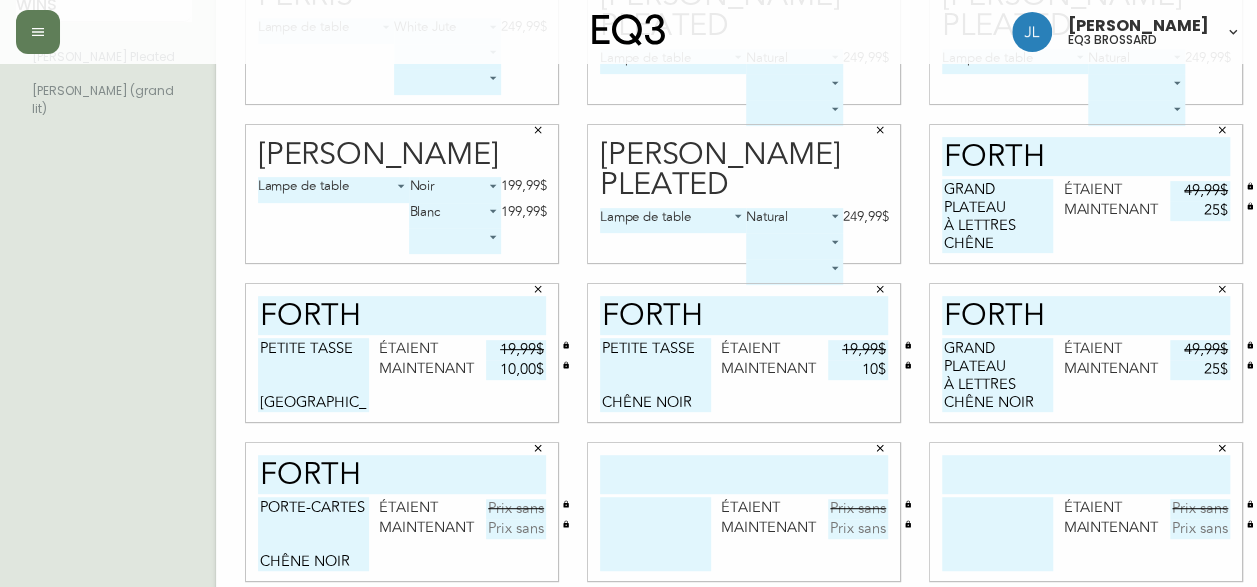 type on "PORTE-CARTES
CHÊNE NOIR" 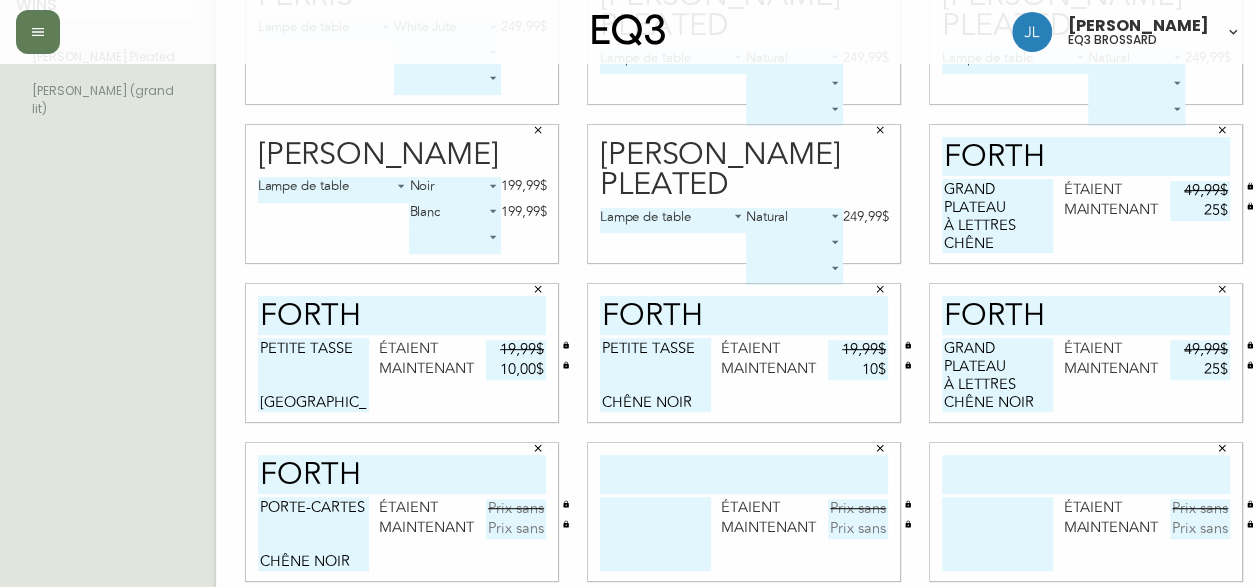 click at bounding box center (516, 529) 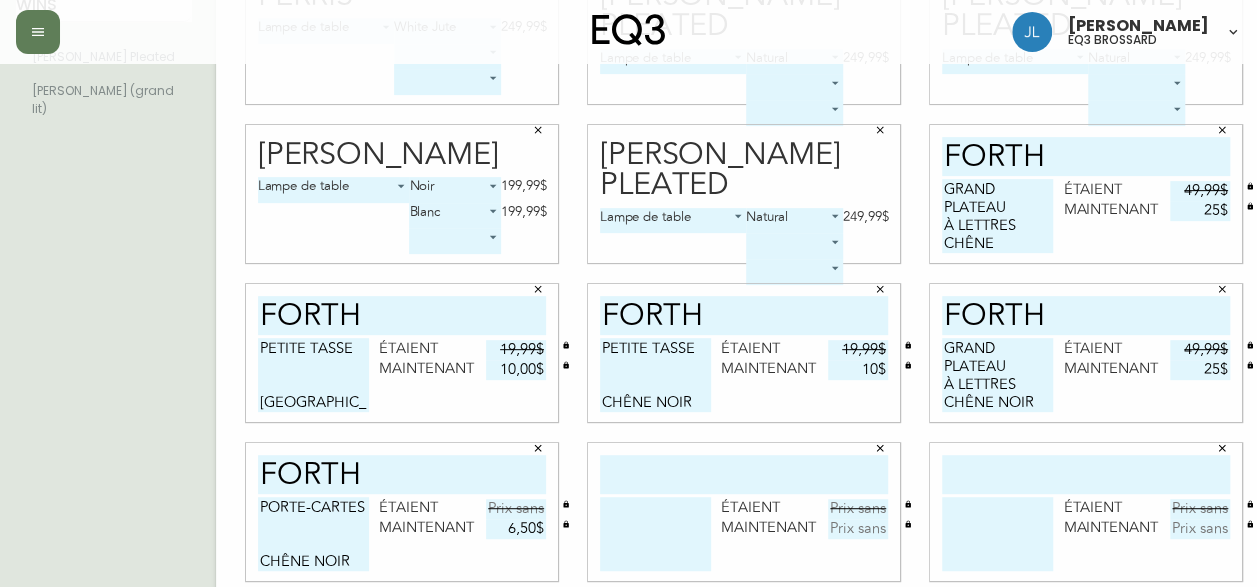type on "6,50$" 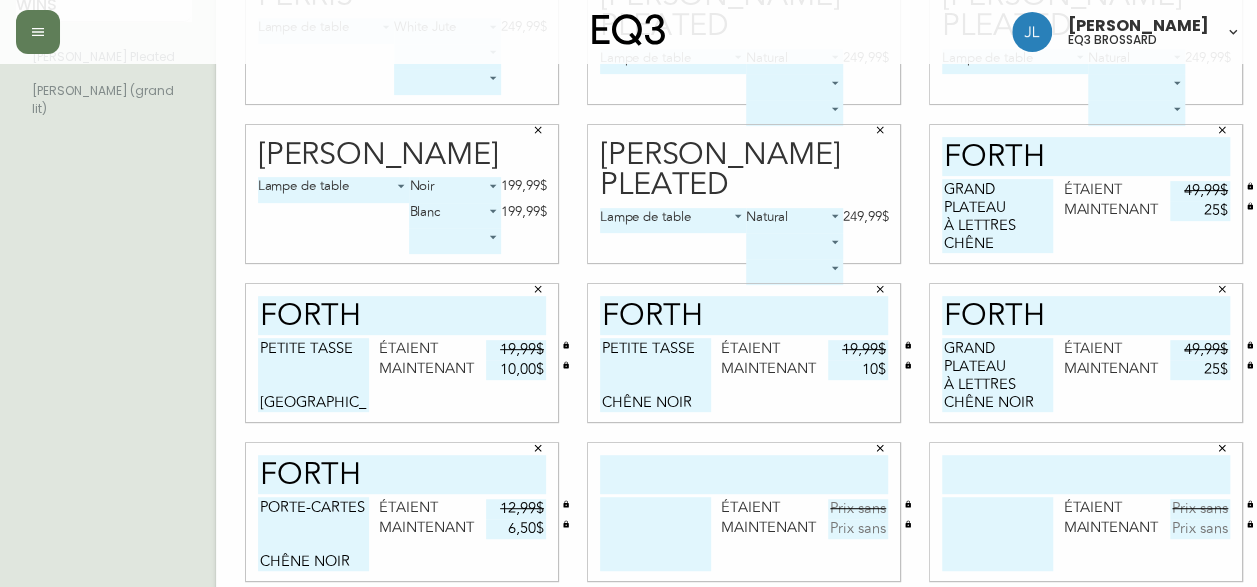 type on "12,99$" 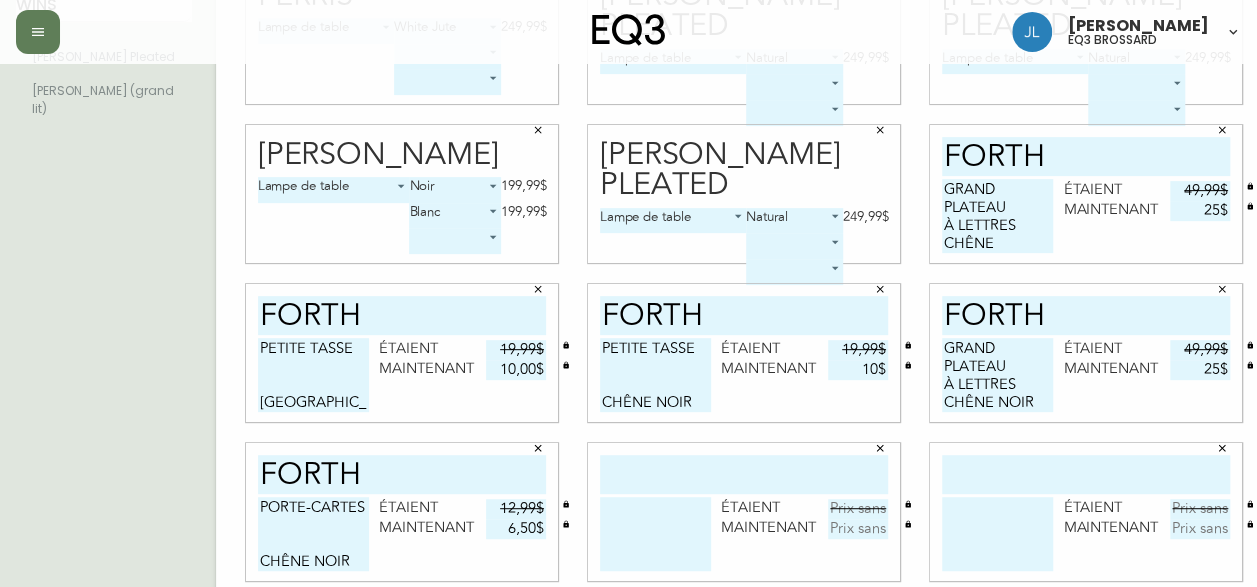 type 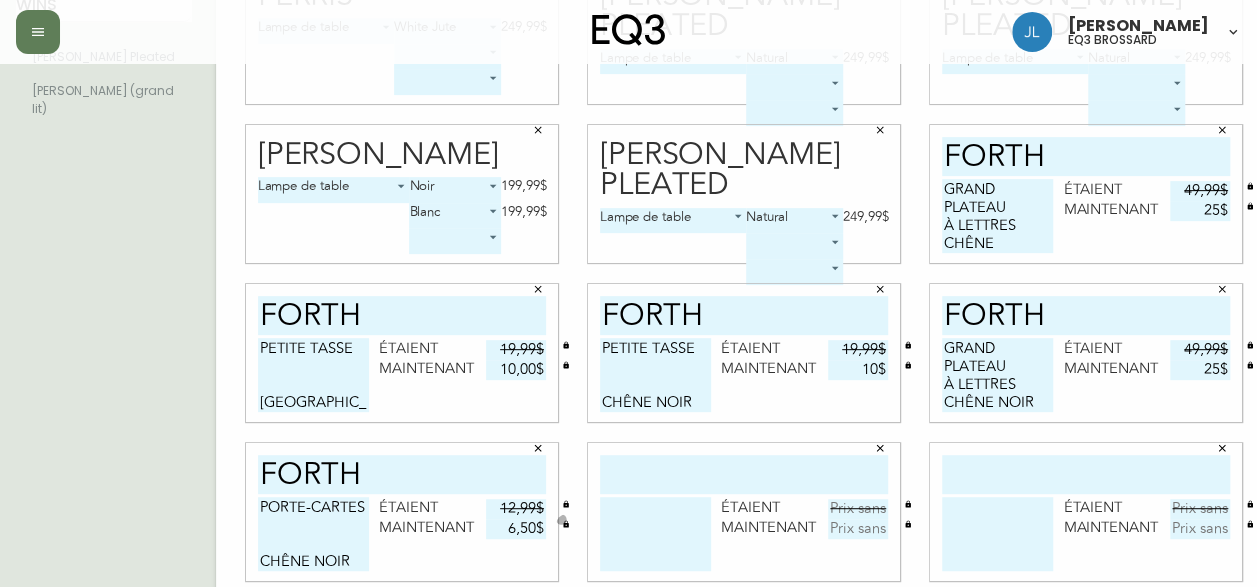 type 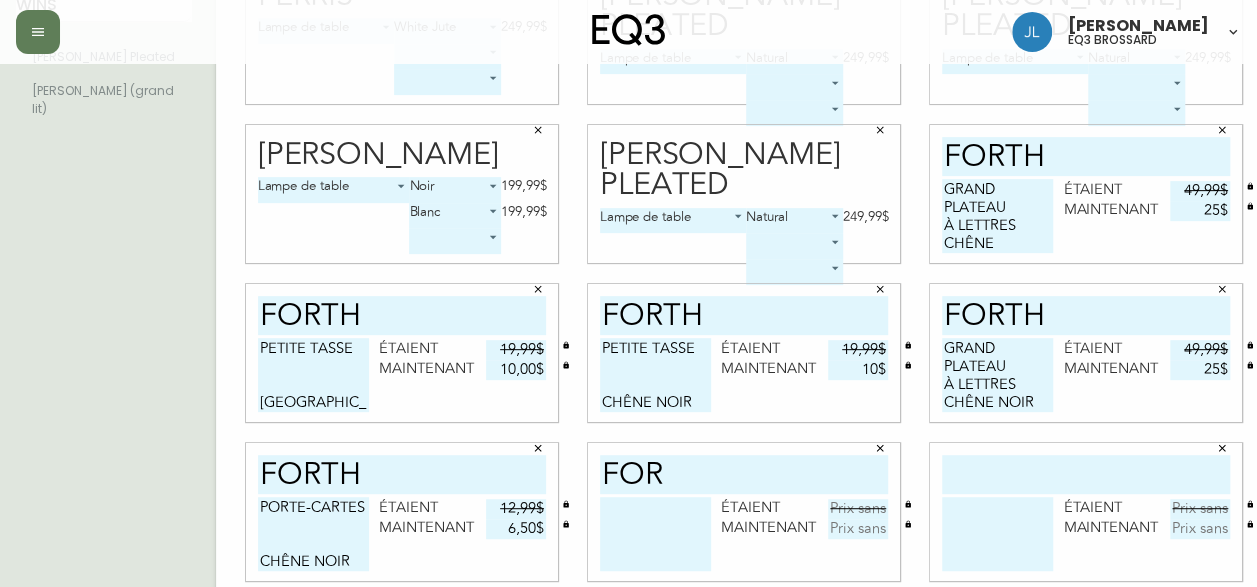 type on "forth" 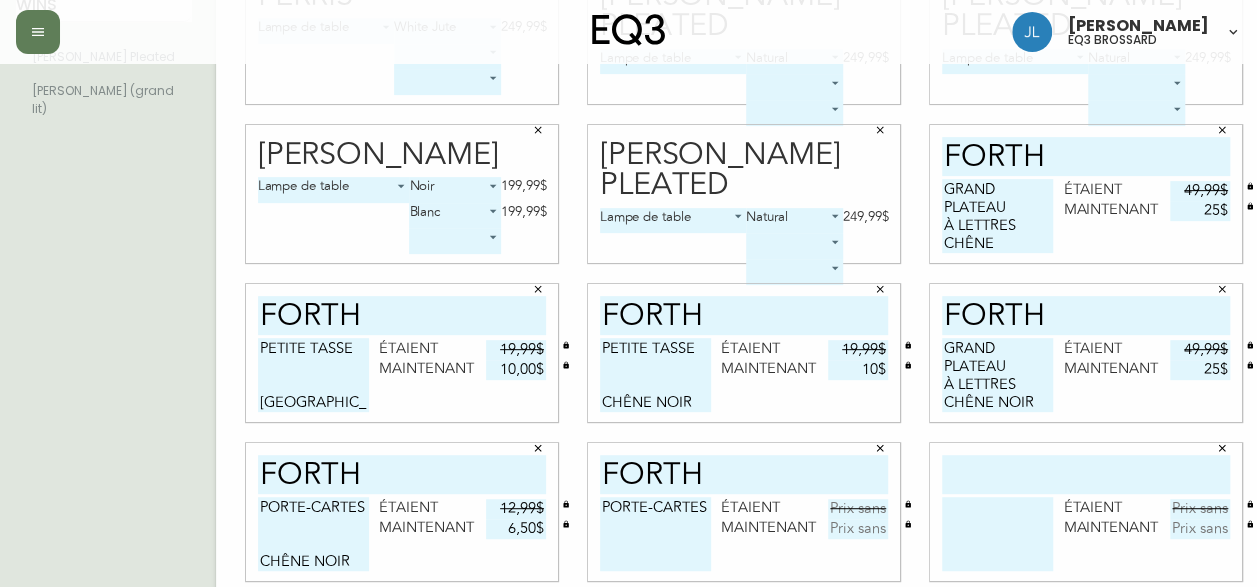 type on "PORTE-CARTES" 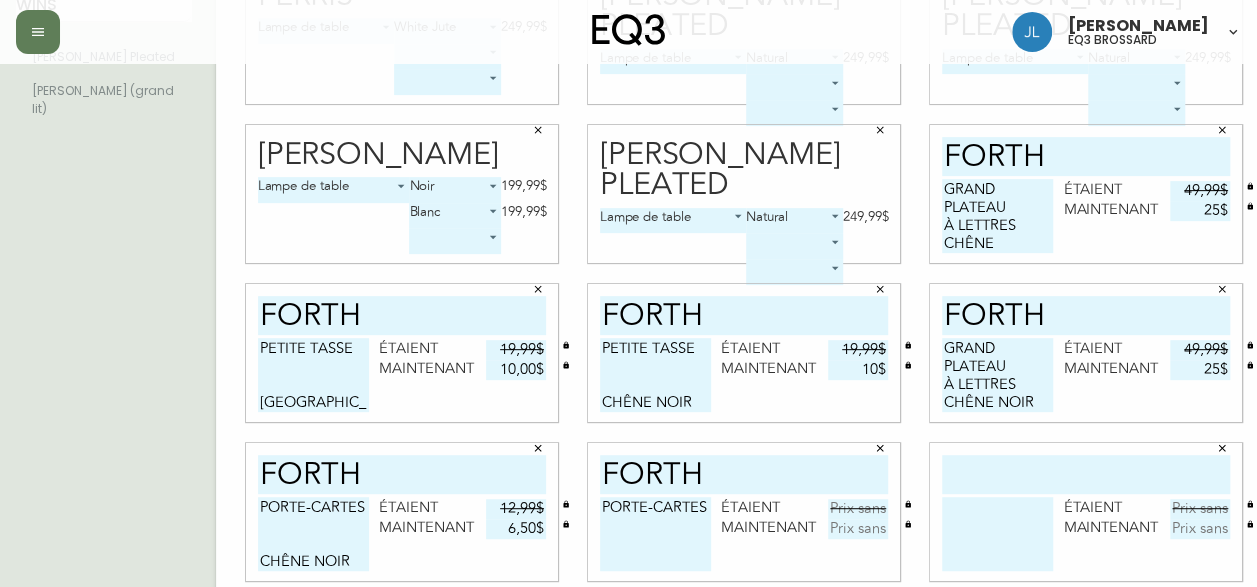 type 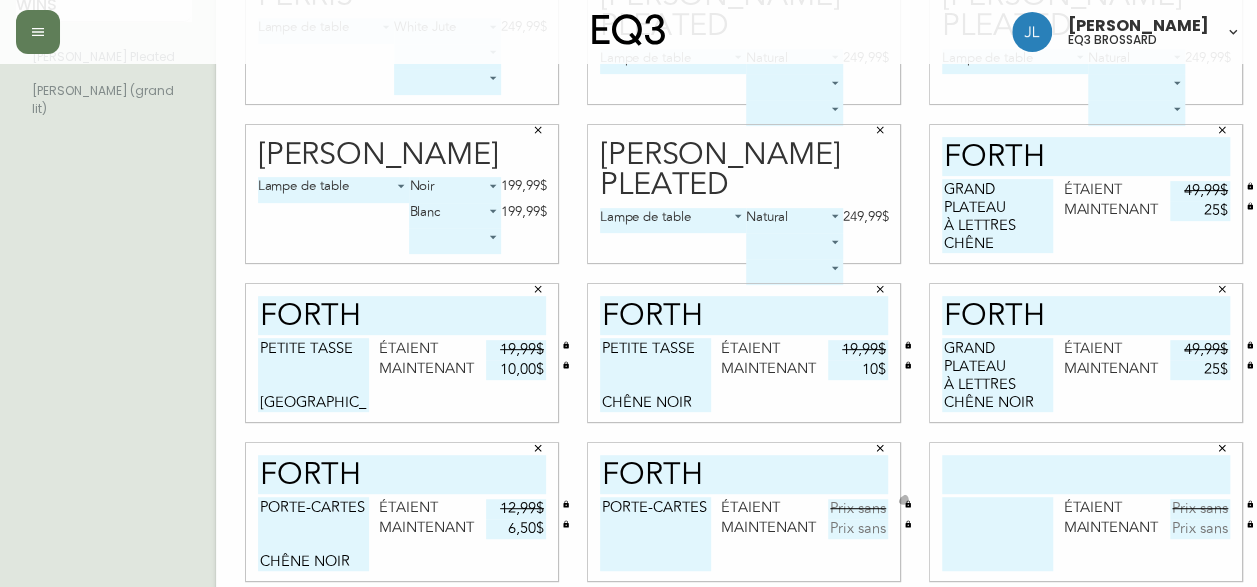 click at bounding box center [858, 509] 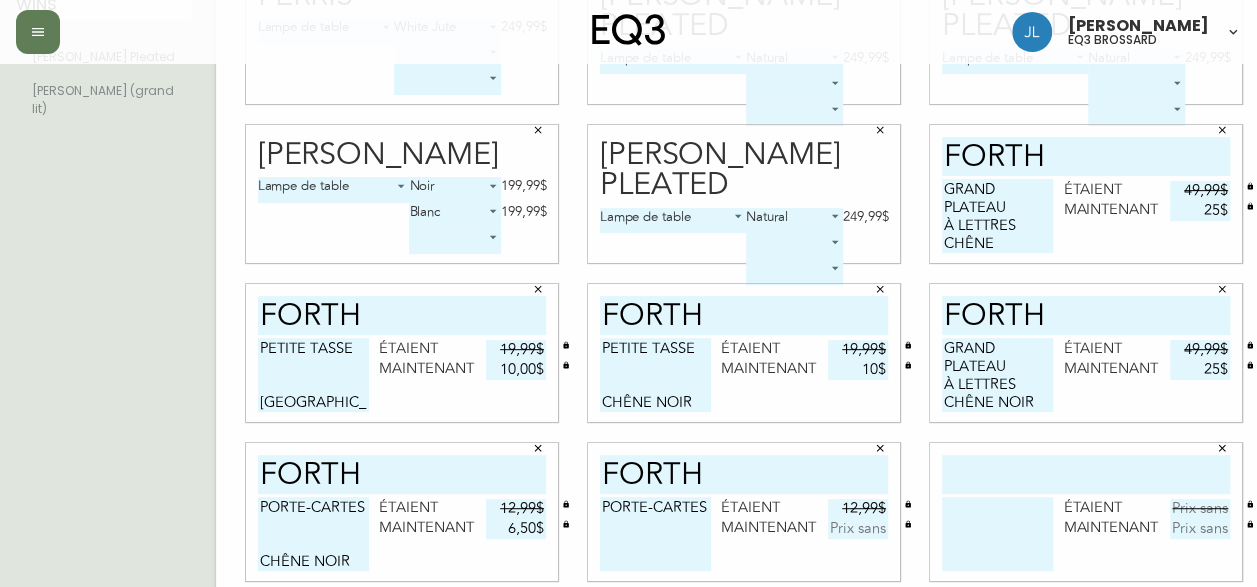 type on "12,99$" 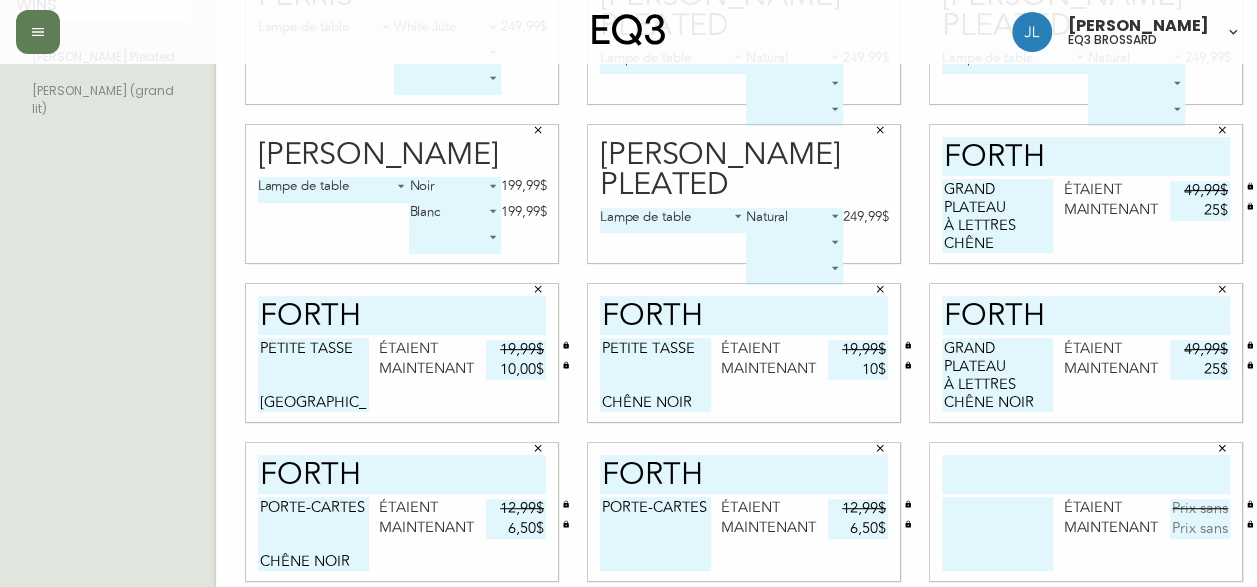 type on "6,50$" 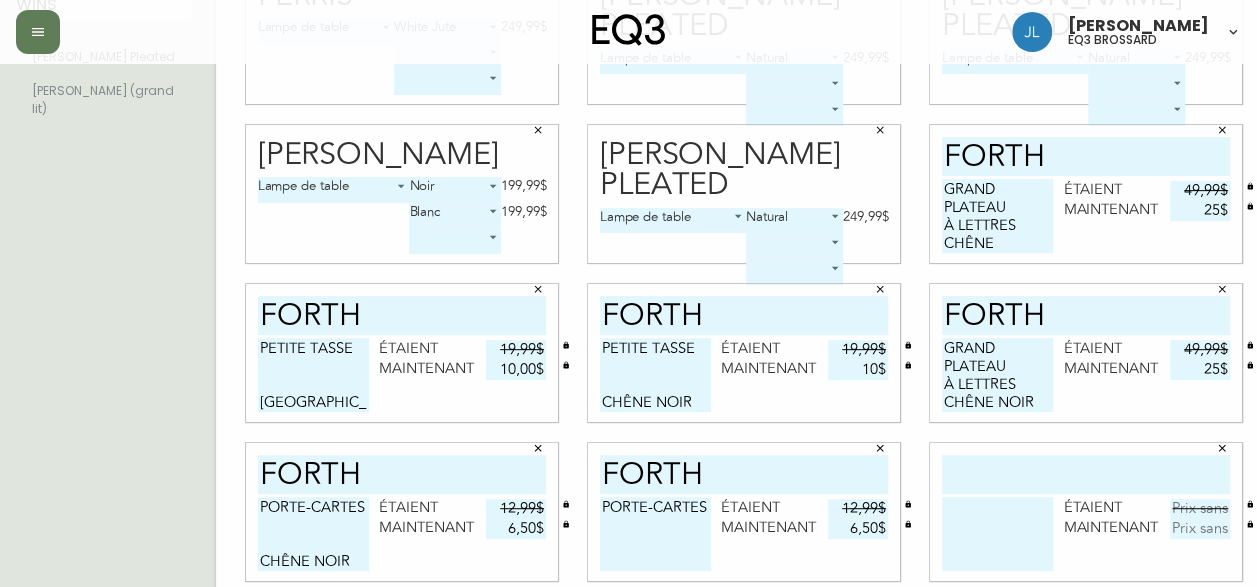 scroll, scrollTop: 0, scrollLeft: 0, axis: both 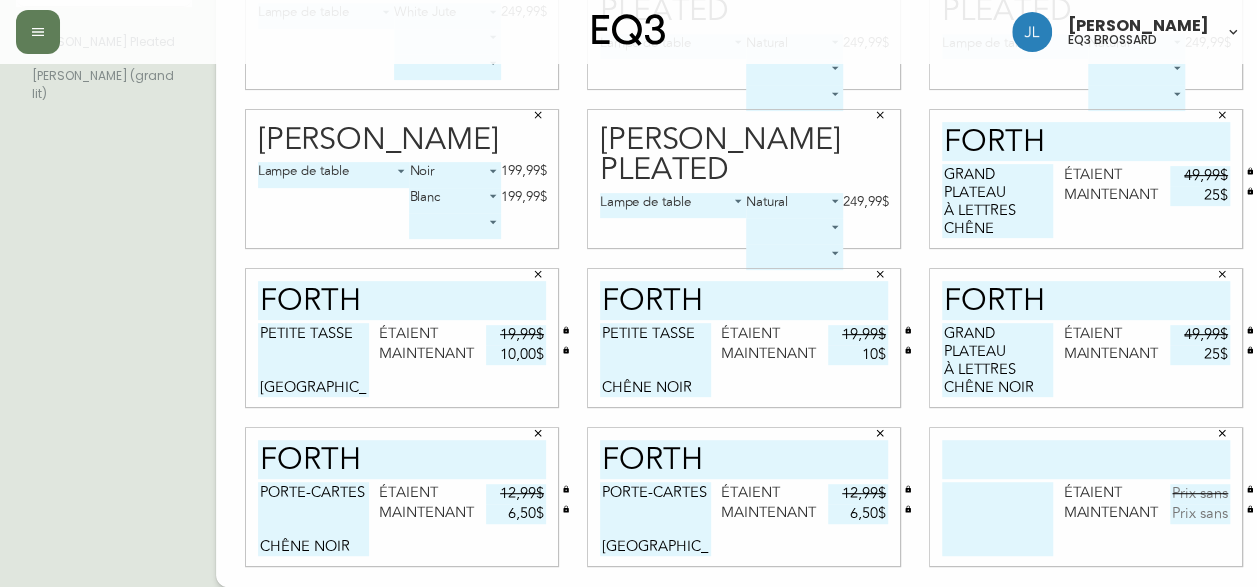 type on "PORTE-CARTES
[GEOGRAPHIC_DATA]" 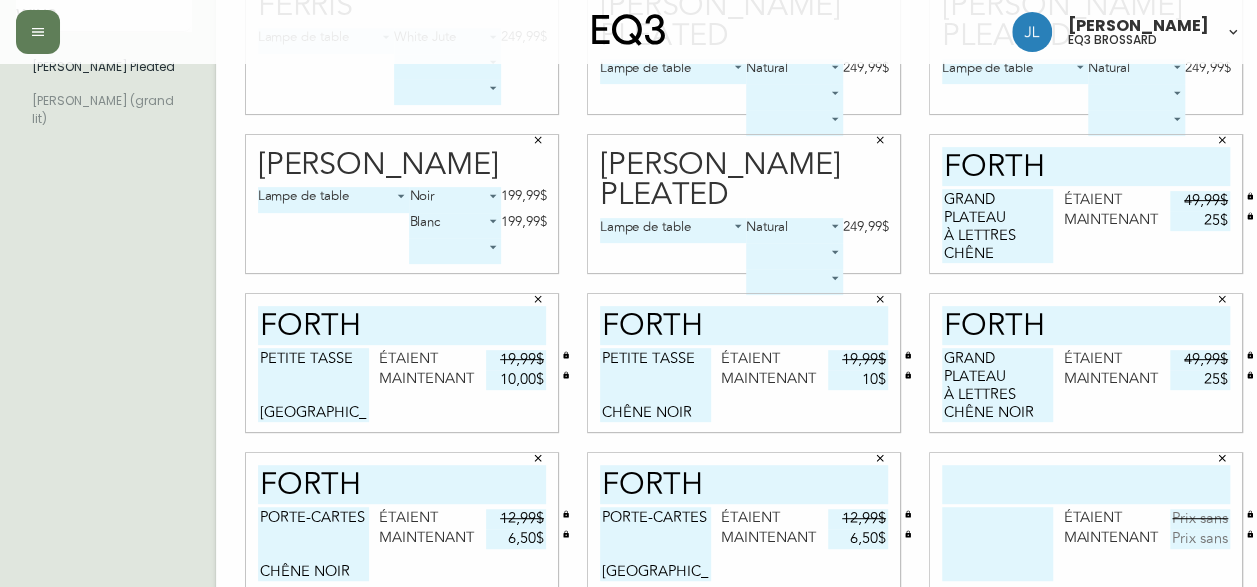 scroll, scrollTop: 284, scrollLeft: 0, axis: vertical 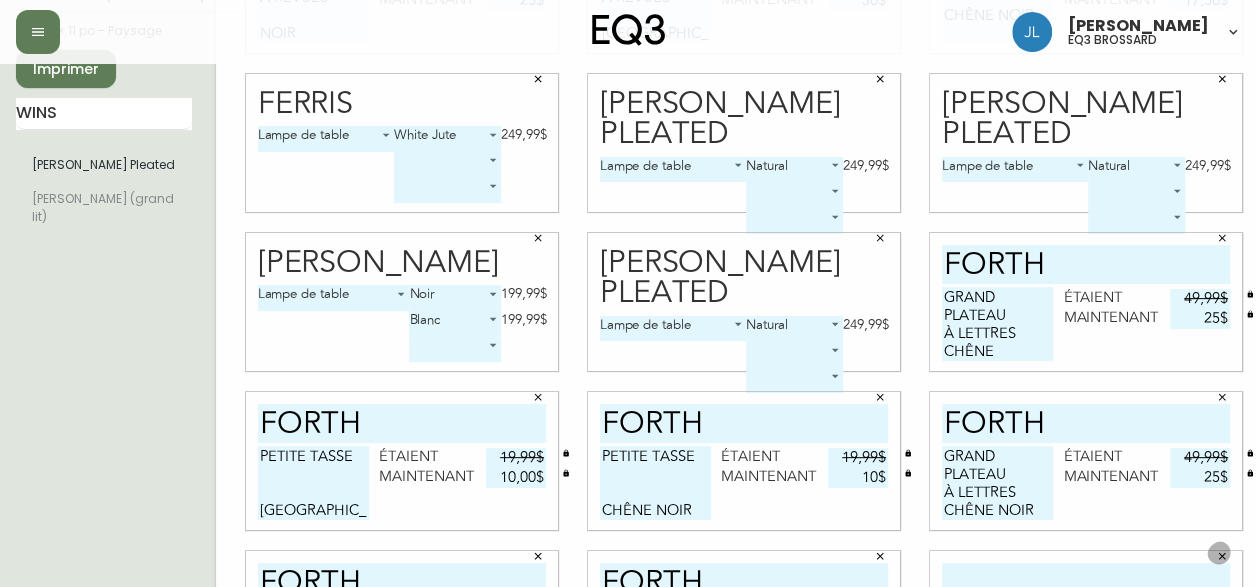click 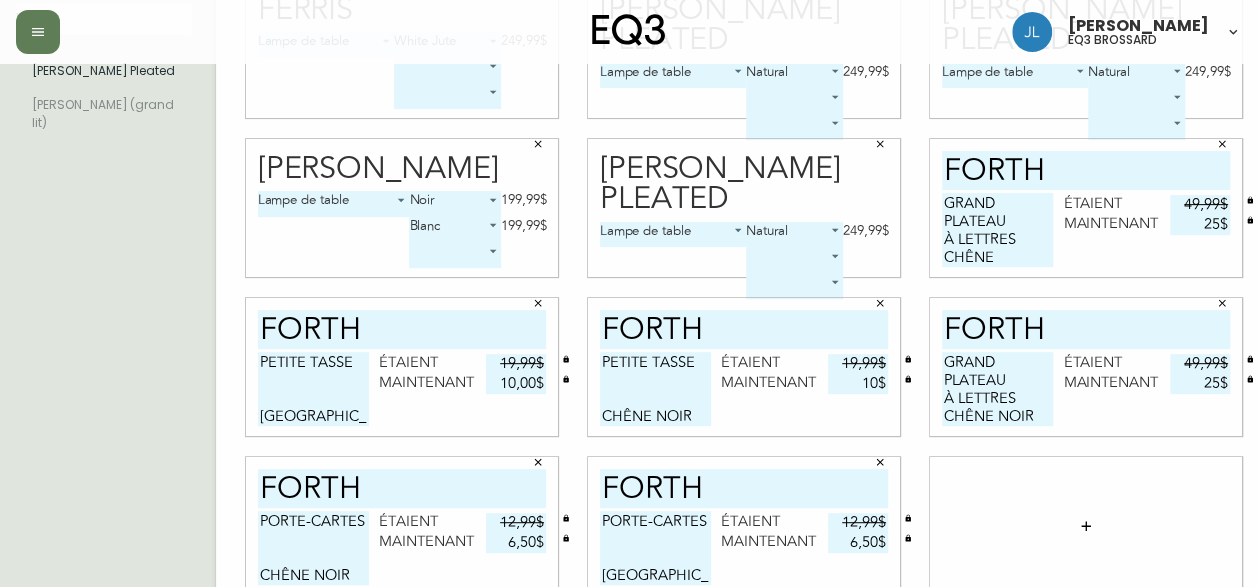 scroll, scrollTop: 0, scrollLeft: 0, axis: both 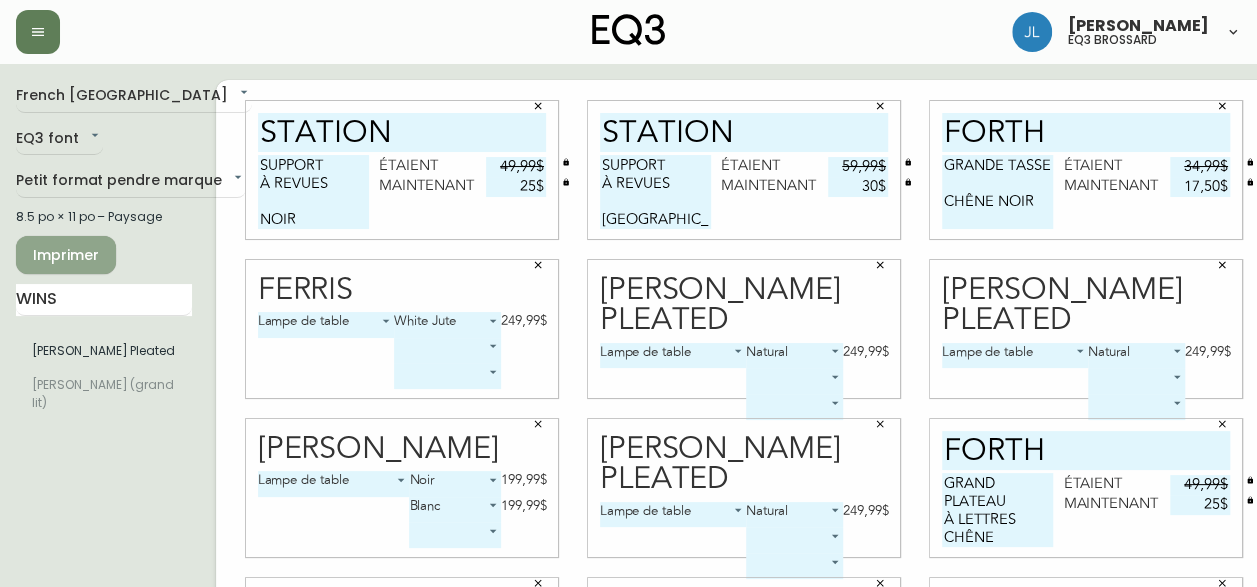 click on "Imprimer" at bounding box center (66, 255) 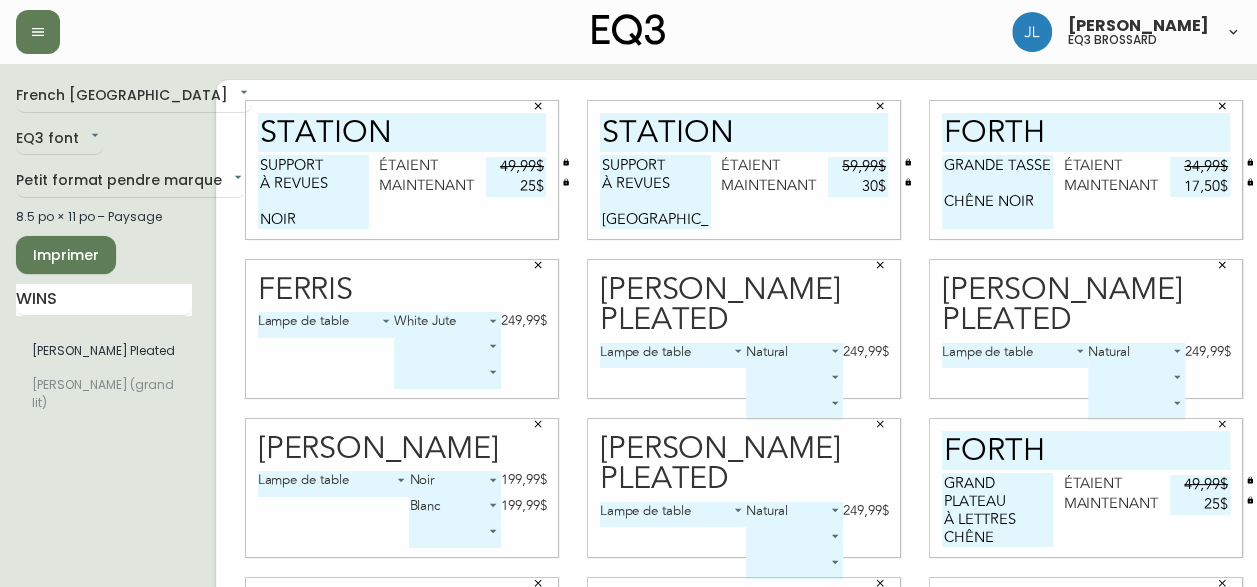 scroll, scrollTop: 0, scrollLeft: 0, axis: both 